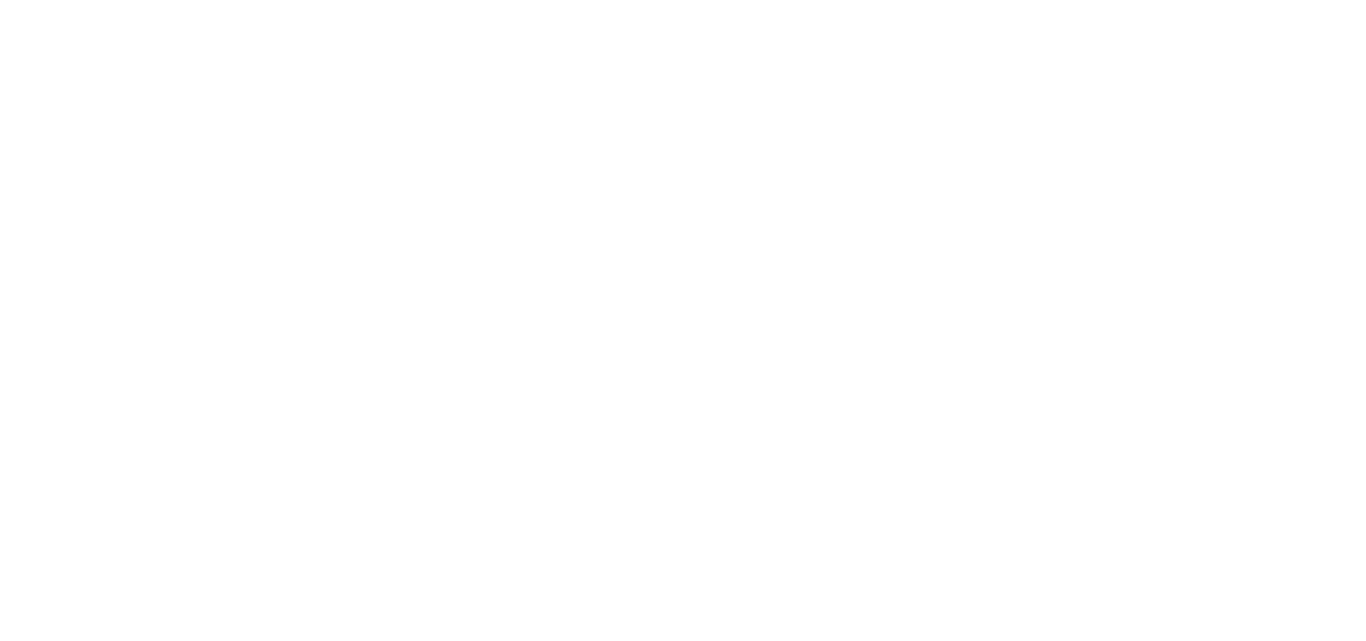 scroll, scrollTop: 0, scrollLeft: 0, axis: both 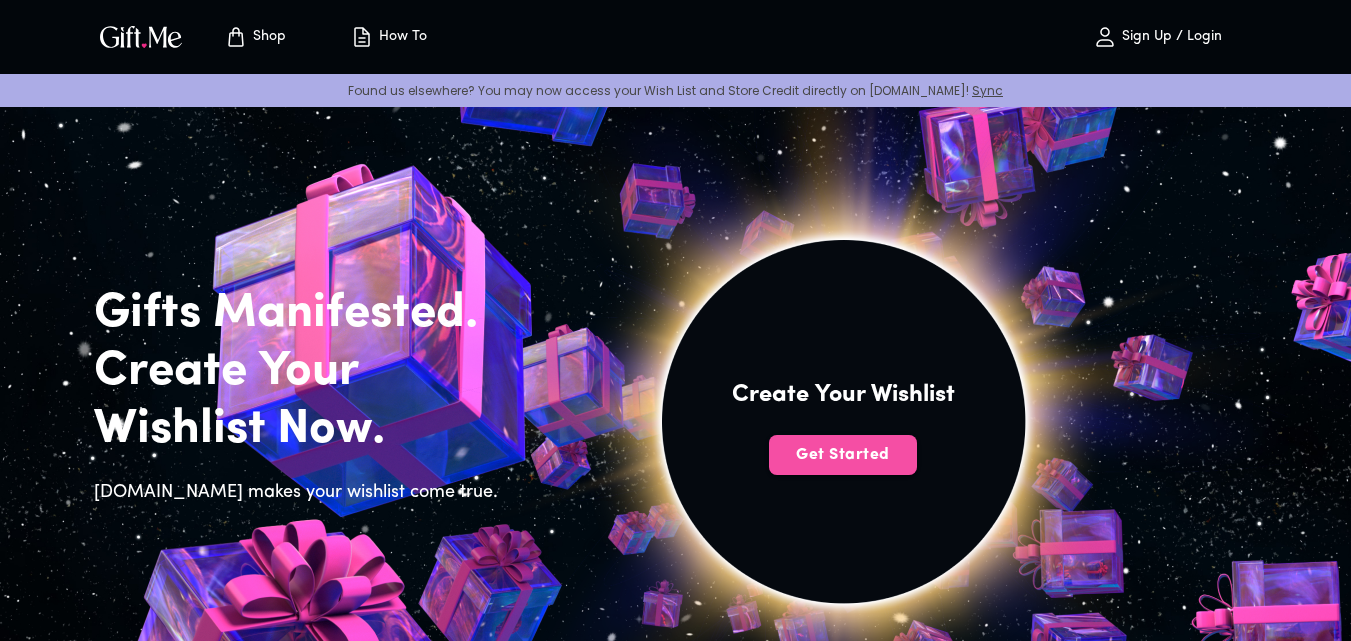 click on "Get Started" at bounding box center (843, 455) 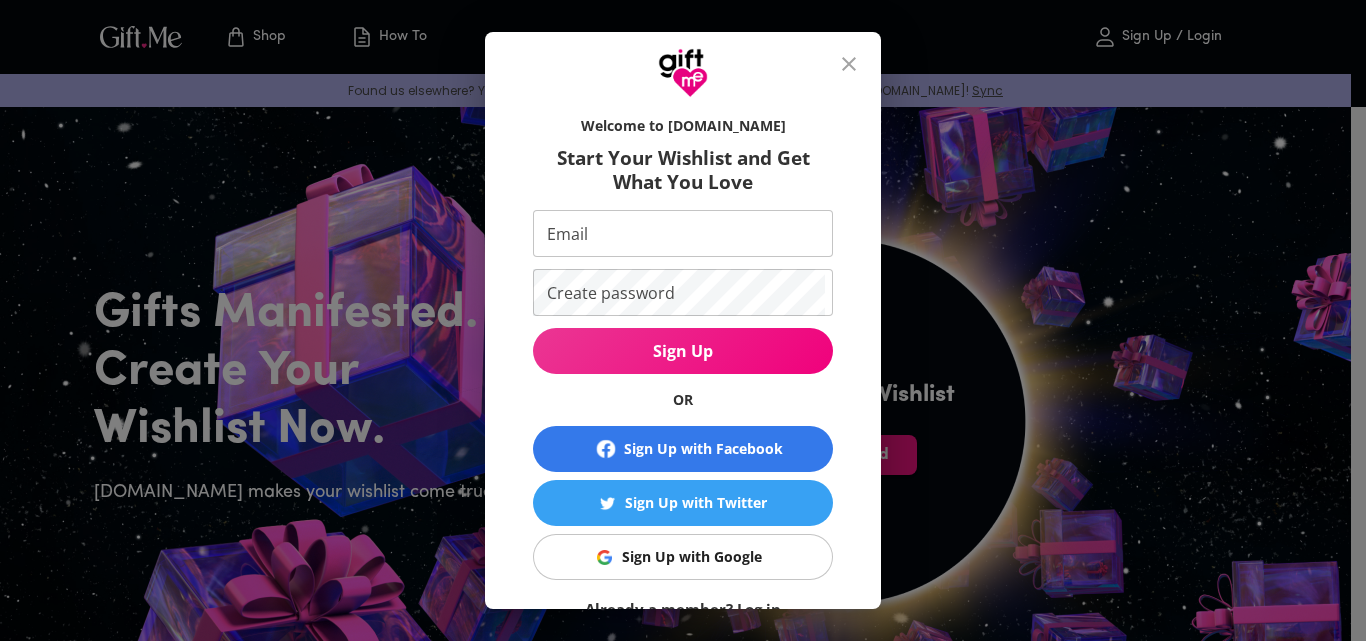 click on "Sign Up with Facebook" at bounding box center [683, 449] 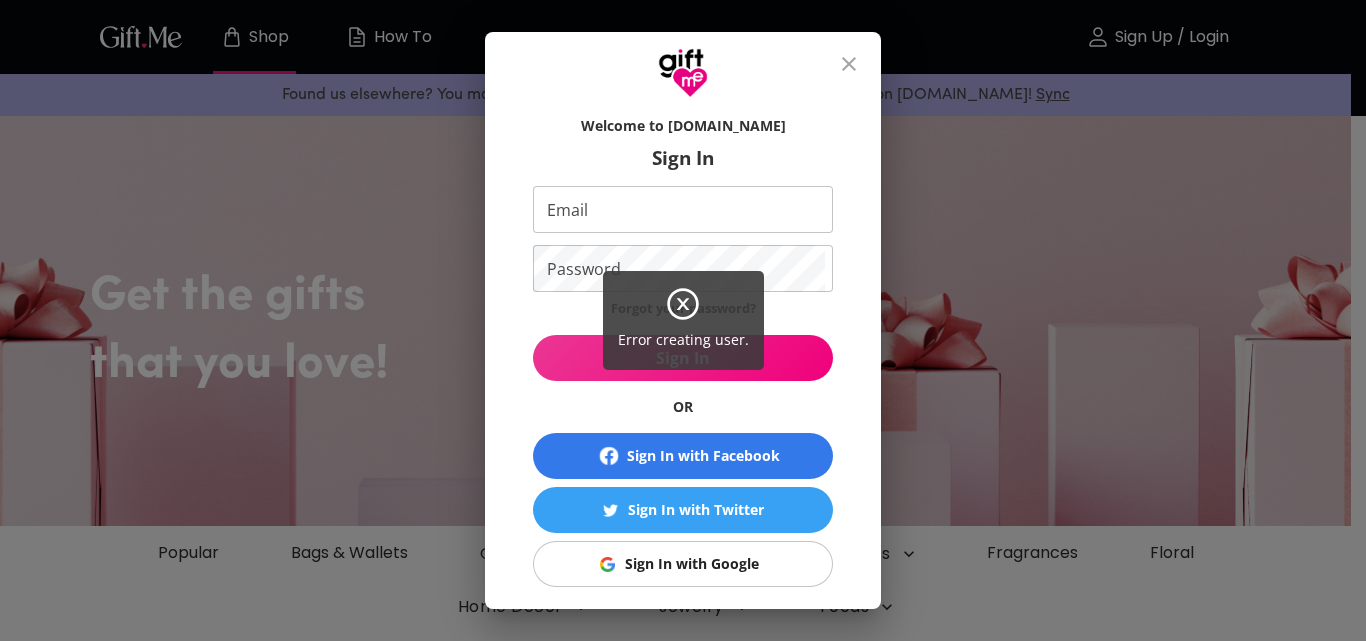 scroll, scrollTop: 0, scrollLeft: 0, axis: both 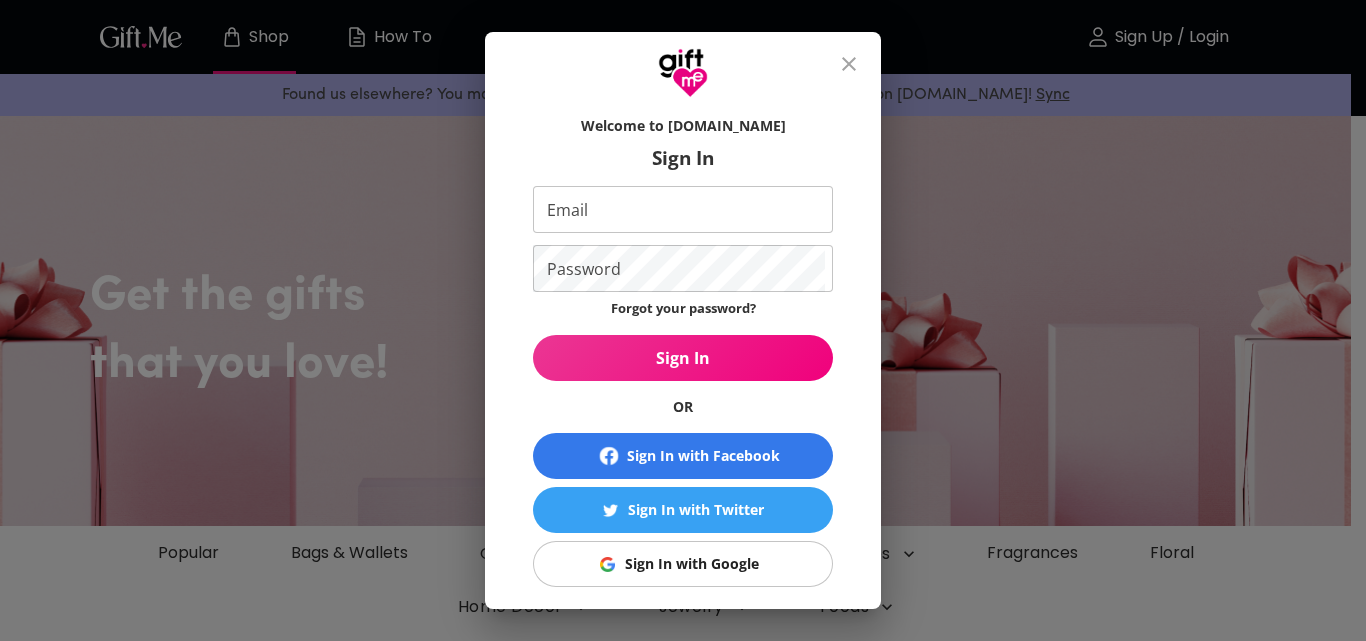 click on "Sign In with Google" at bounding box center [692, 564] 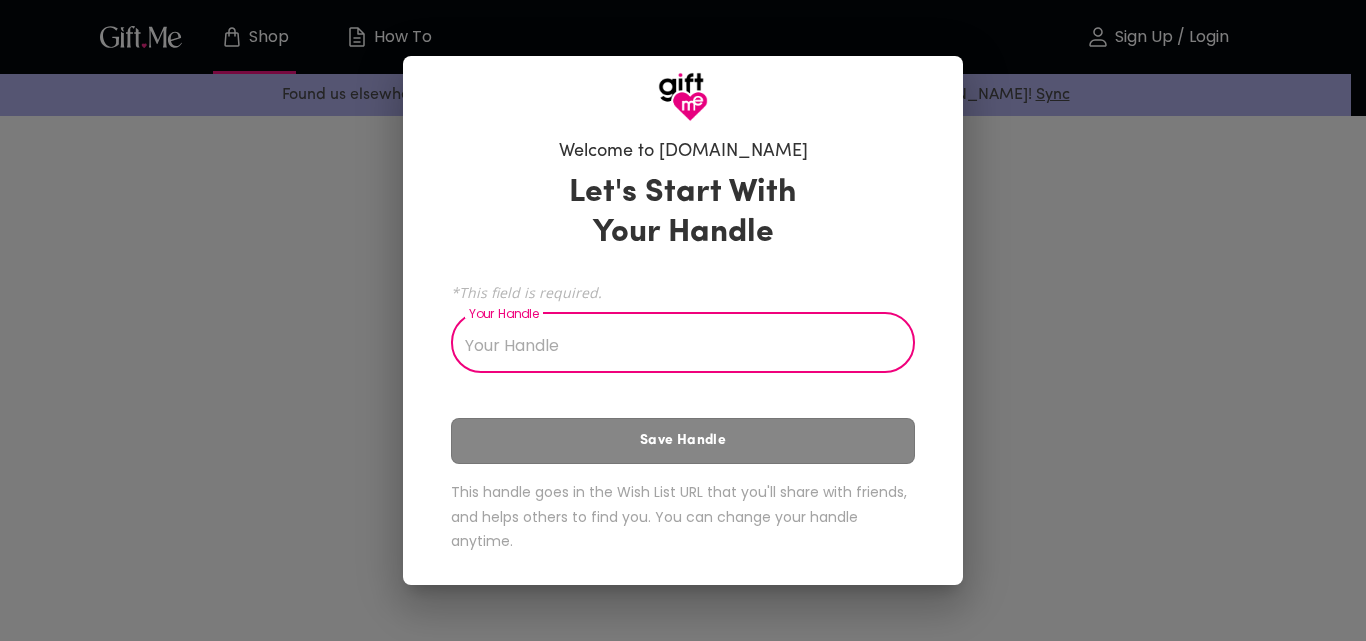 scroll, scrollTop: 0, scrollLeft: 0, axis: both 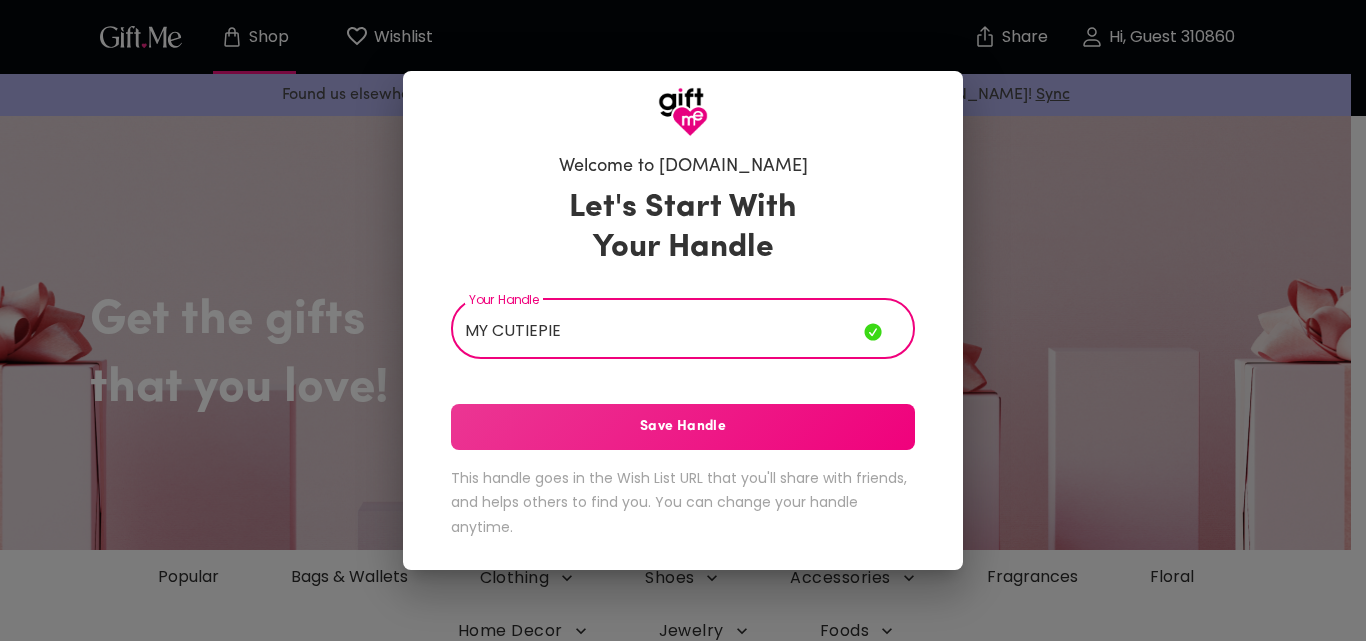 type on "MY CUTIEPIE" 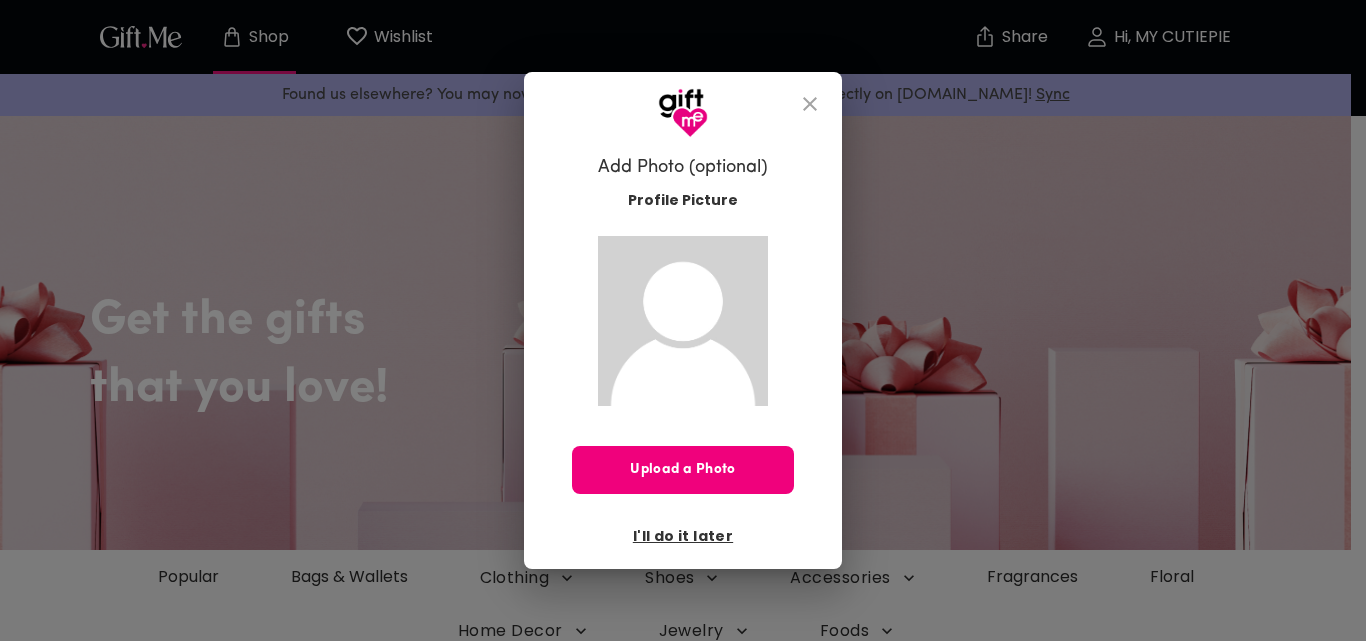 click on "Upload a Photo" at bounding box center [683, 470] 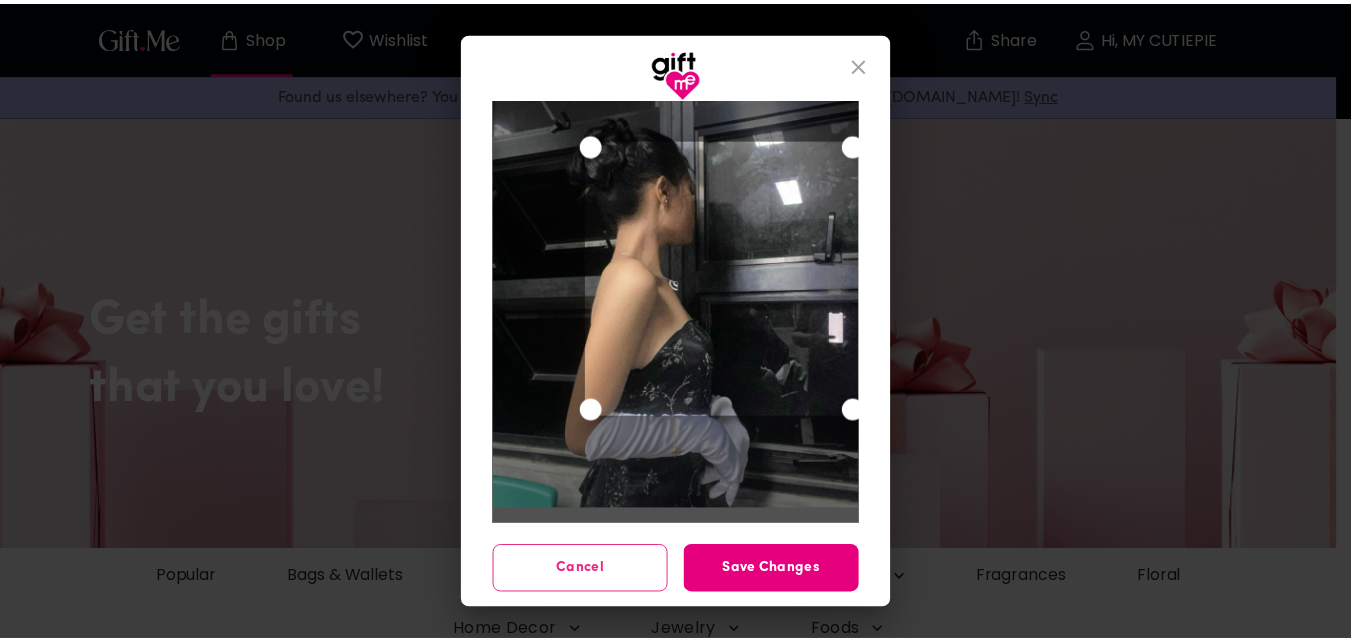 scroll, scrollTop: 103, scrollLeft: 0, axis: vertical 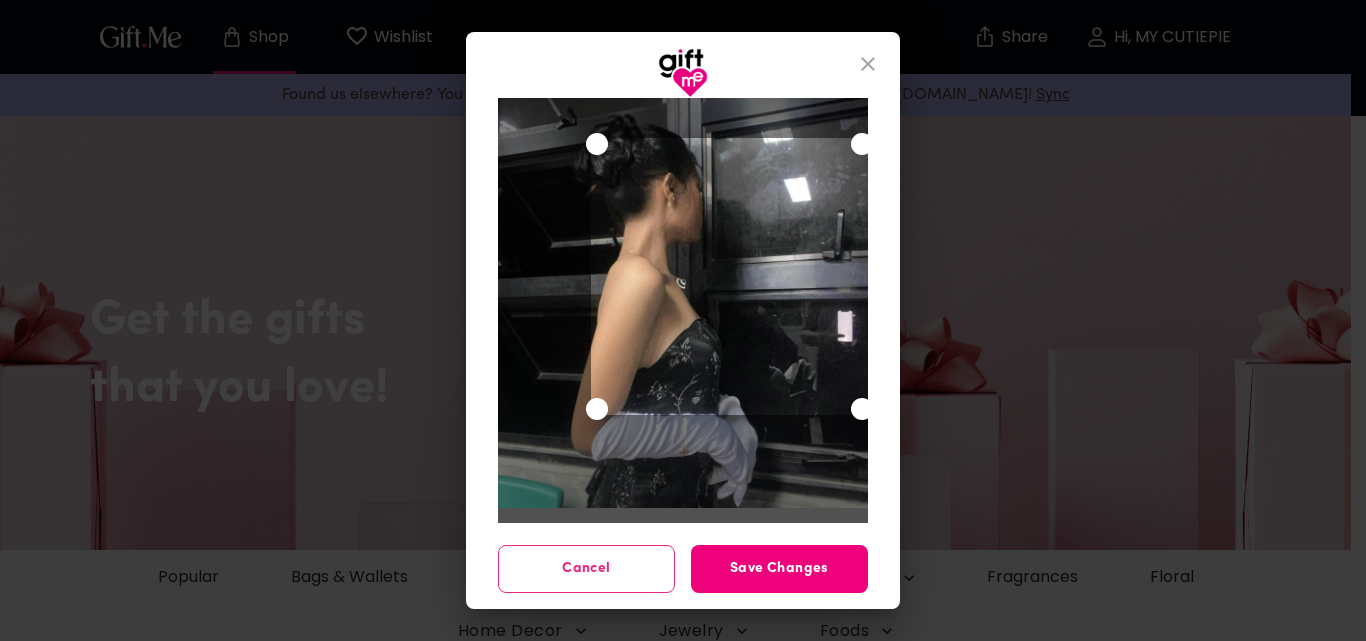 click on "Save Changes" at bounding box center [779, 569] 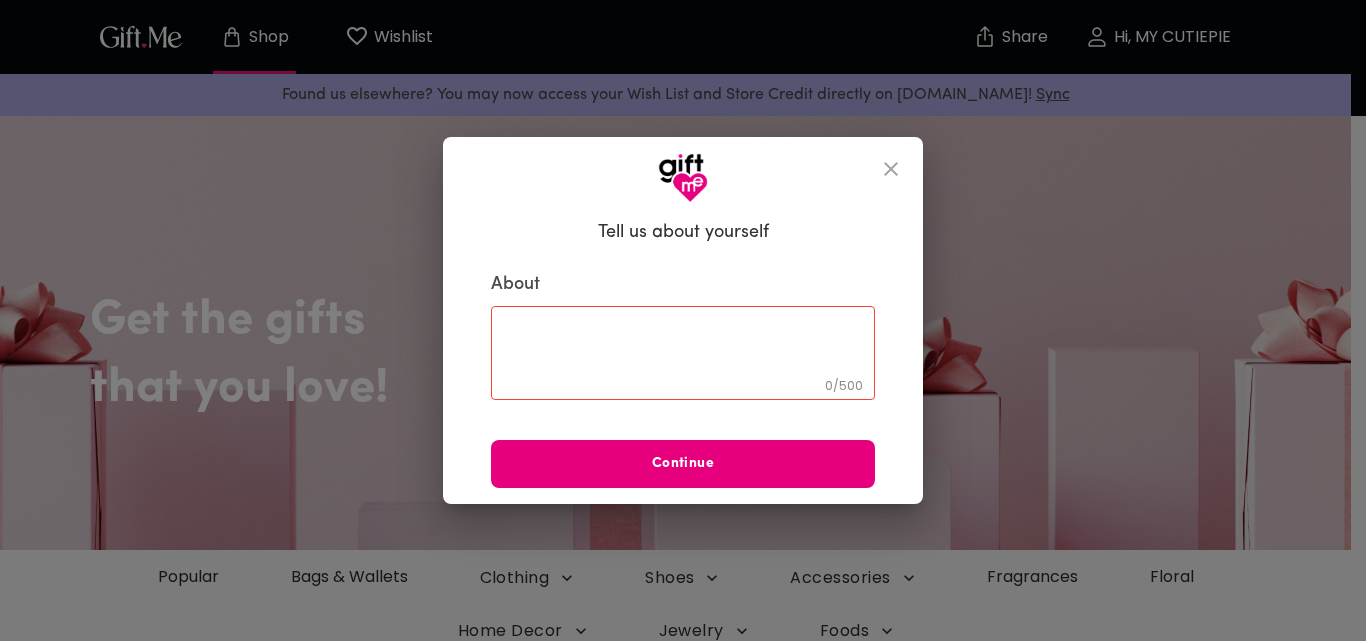 click 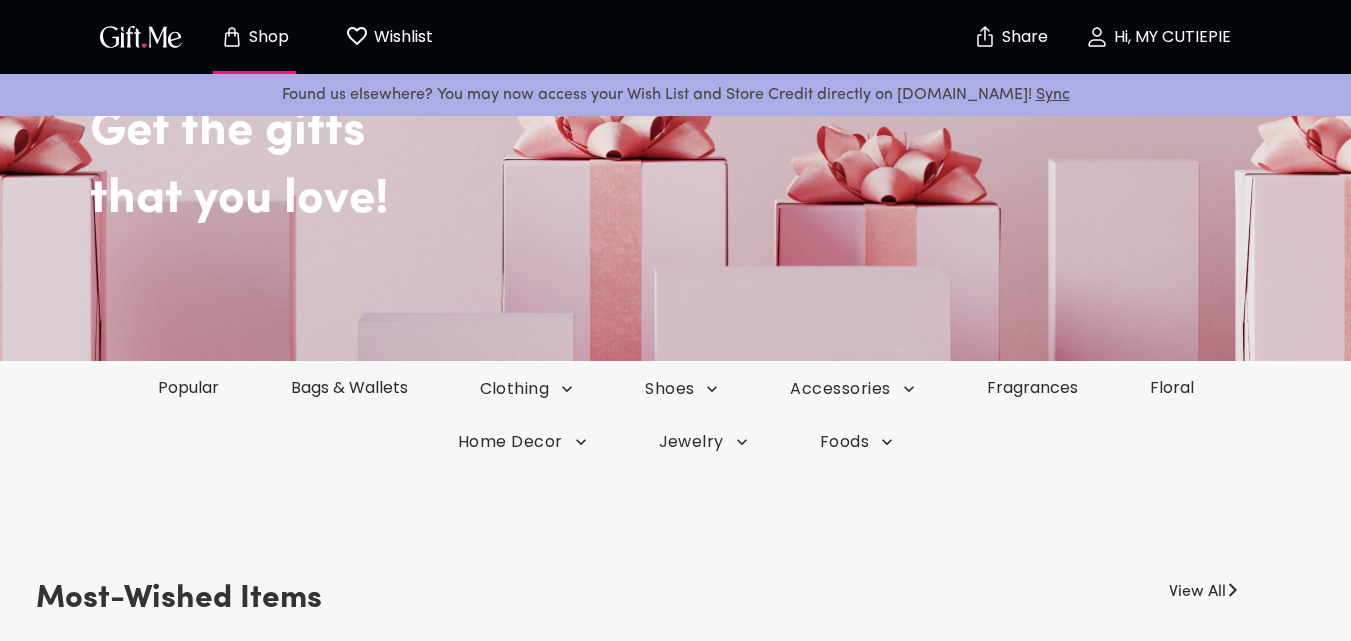scroll, scrollTop: 0, scrollLeft: 0, axis: both 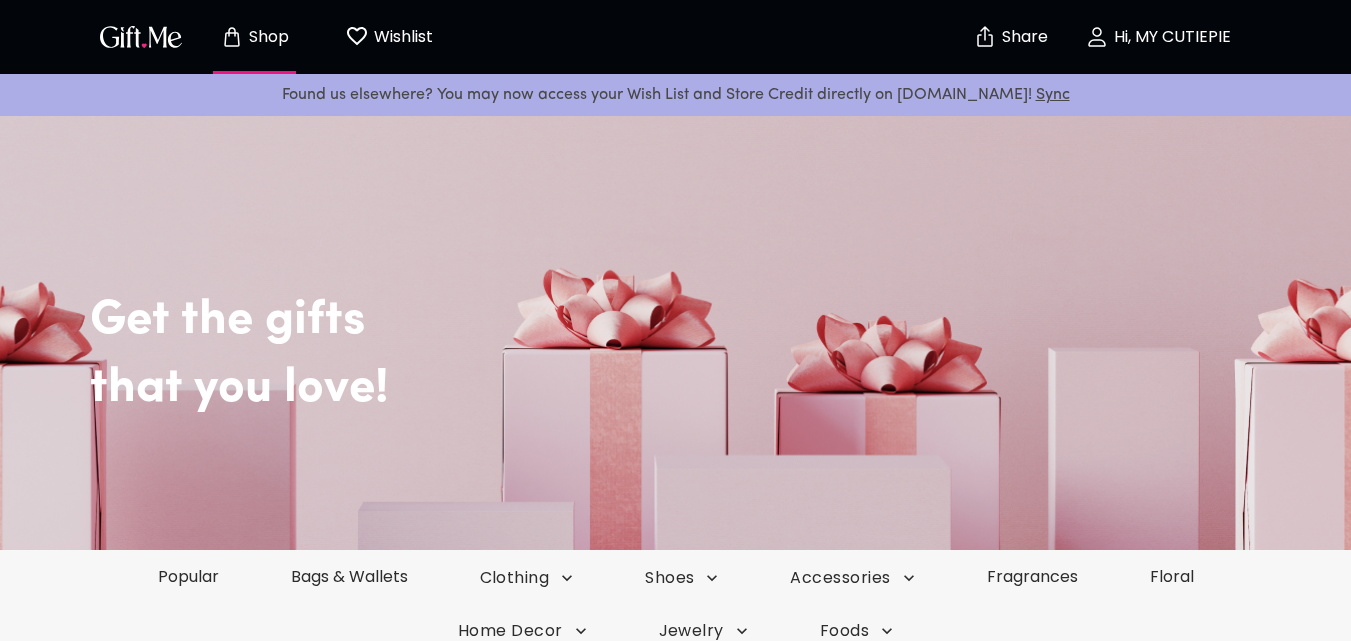 click on "Hi, MY CUTIEPIE" at bounding box center [1170, 37] 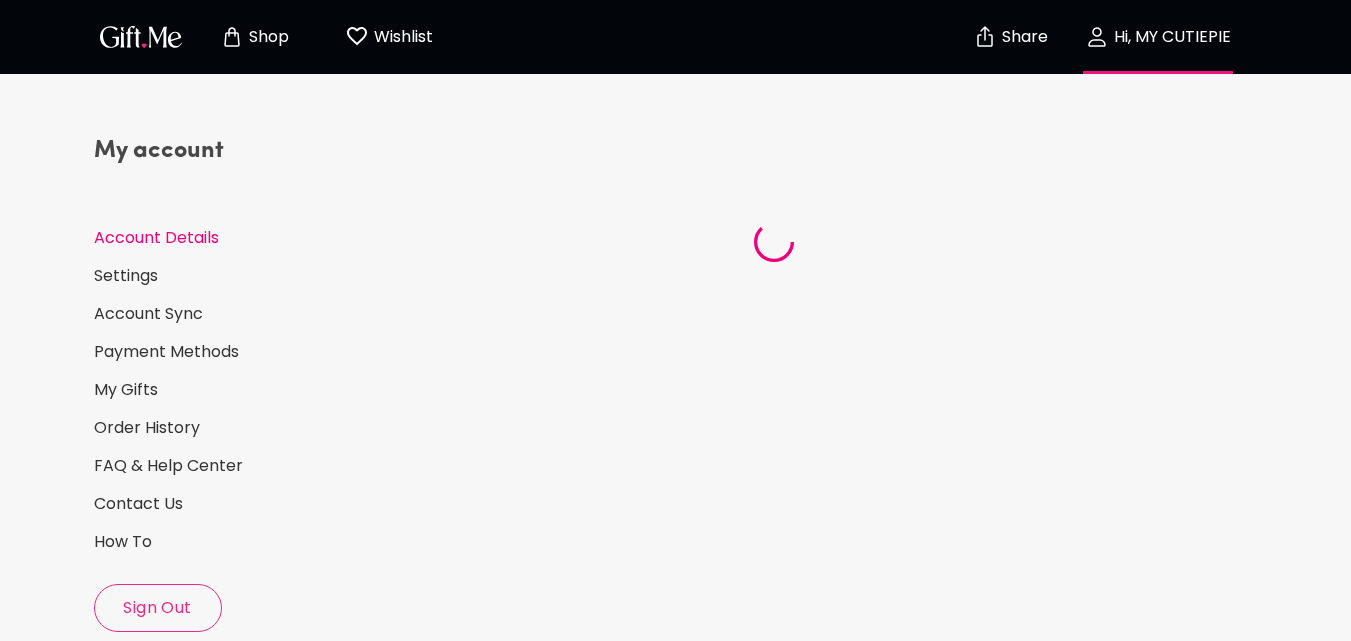 select on "US" 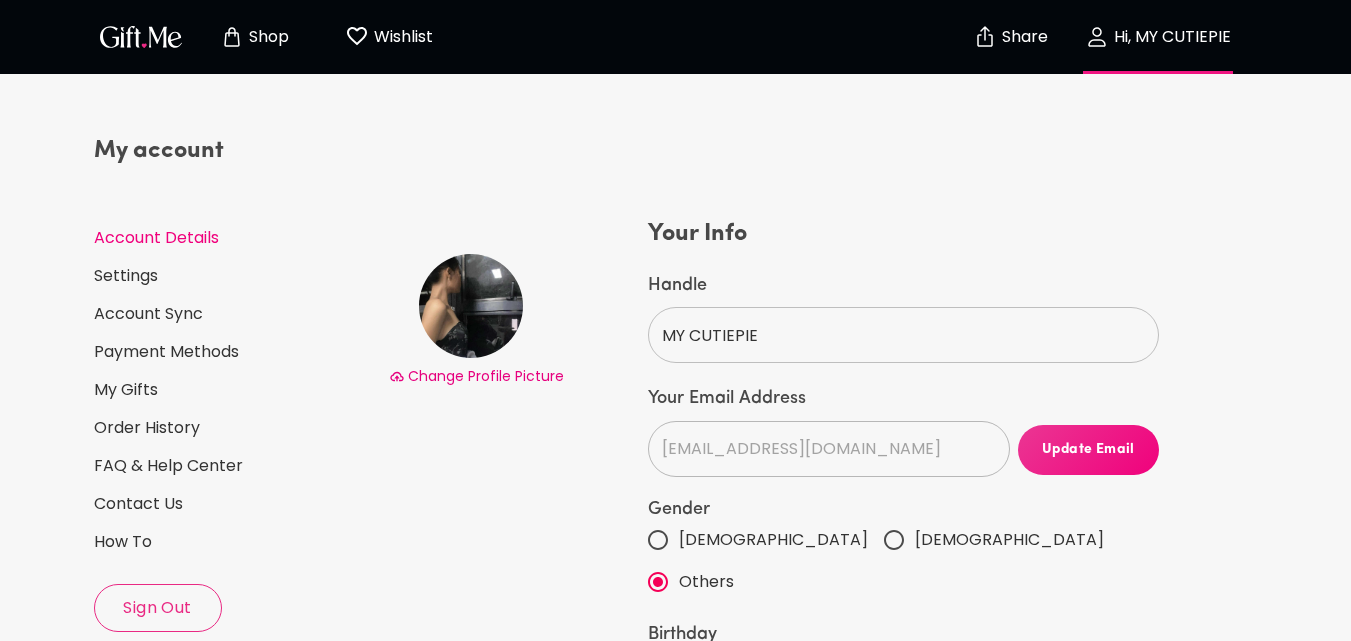 click on "Shop" at bounding box center [266, 37] 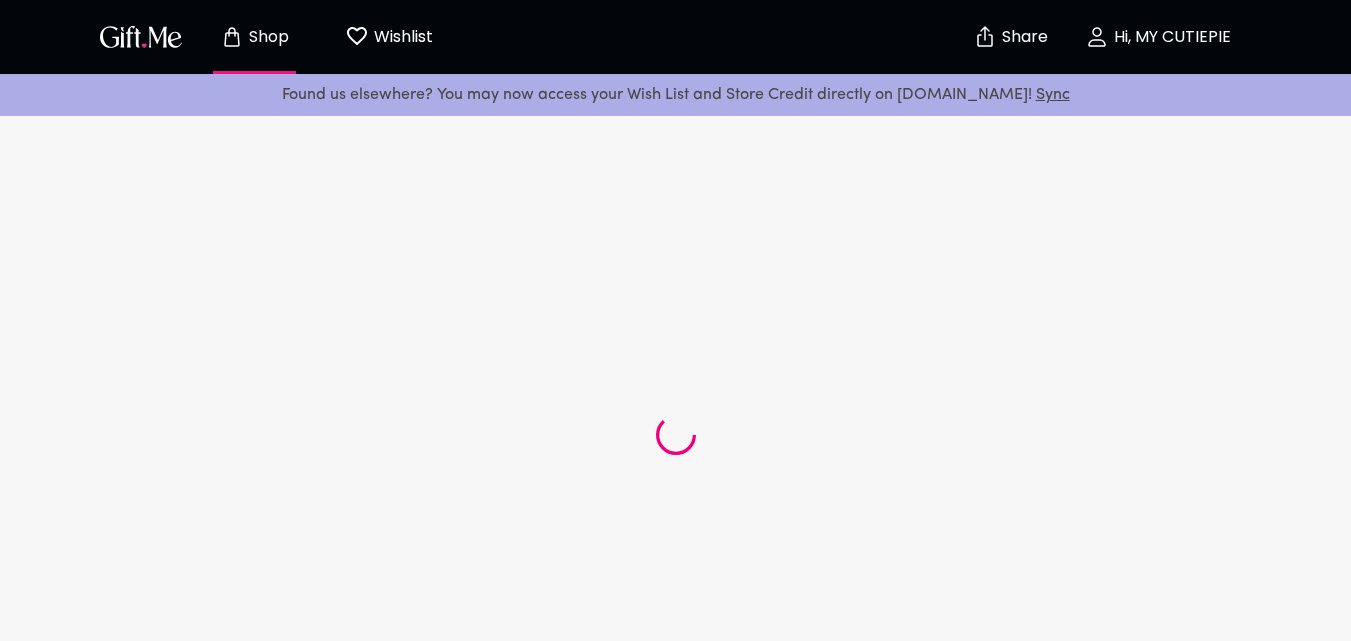 click at bounding box center [141, 36] 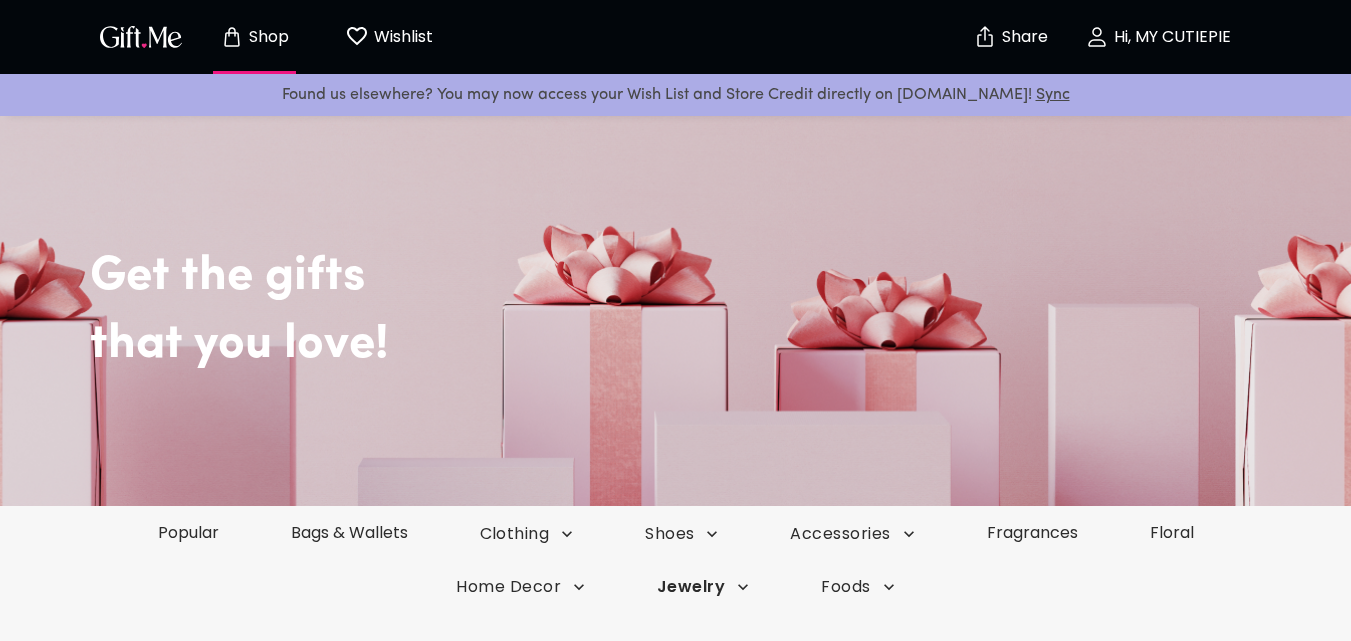 scroll, scrollTop: 0, scrollLeft: 0, axis: both 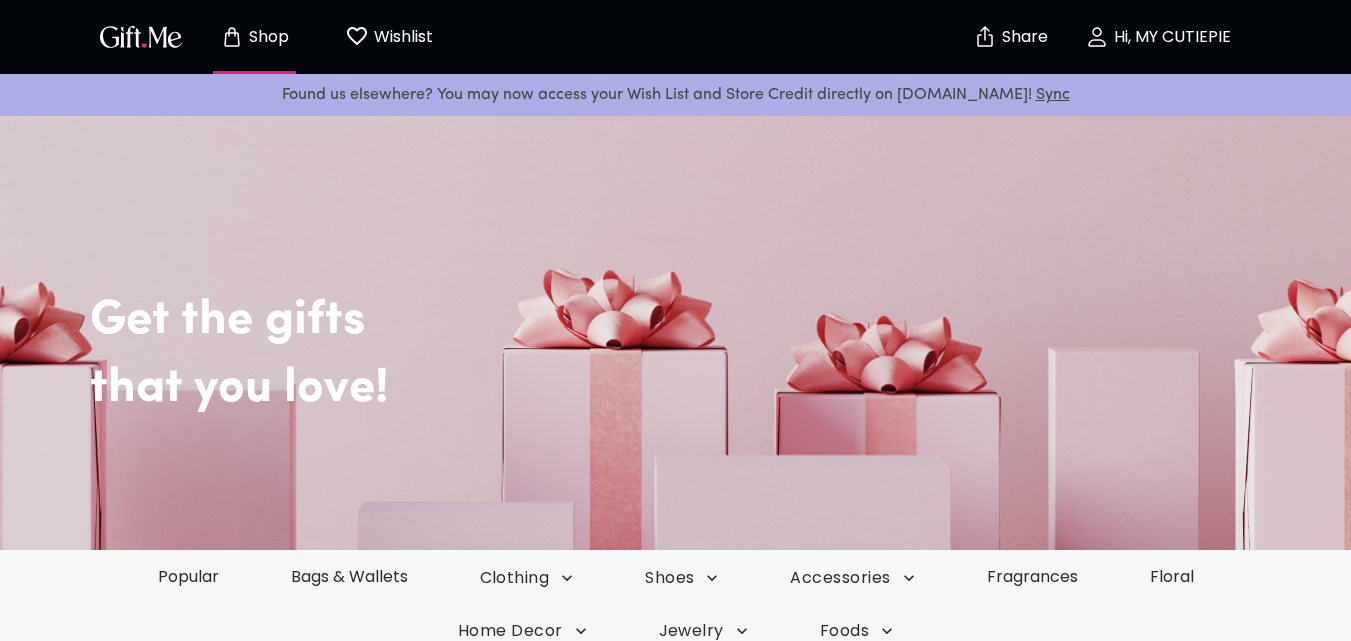 click on "Hi, MY CUTIEPIE" at bounding box center (1170, 37) 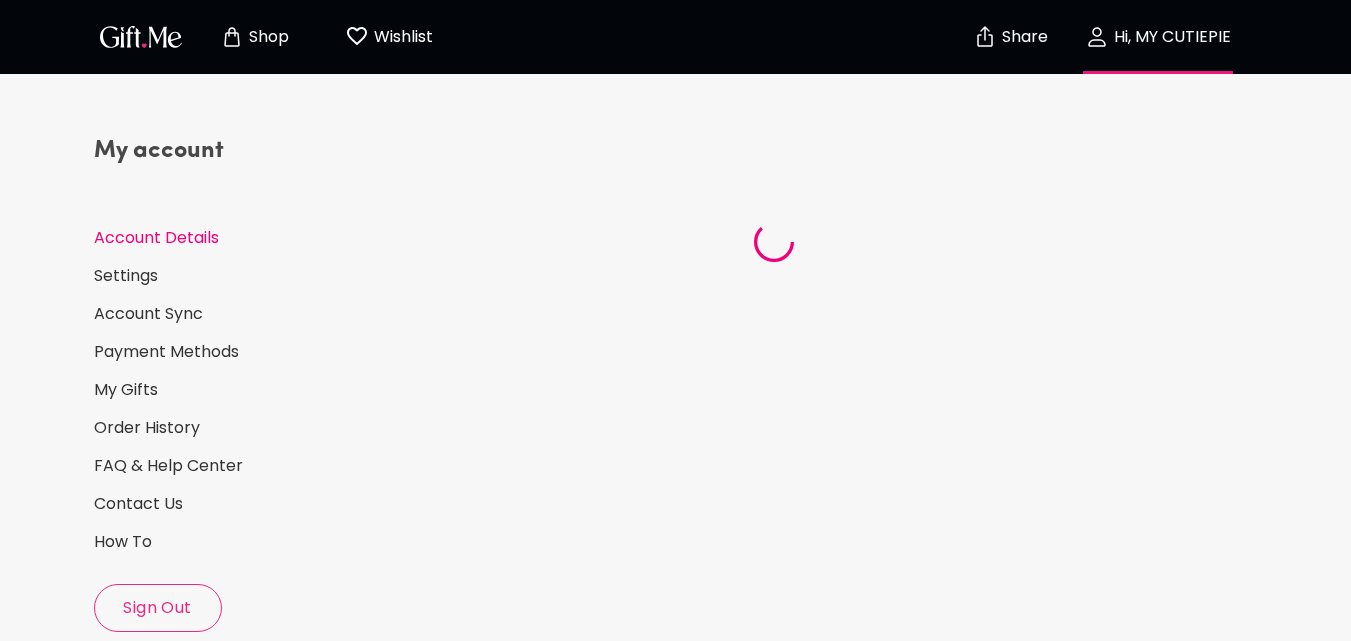 select on "US" 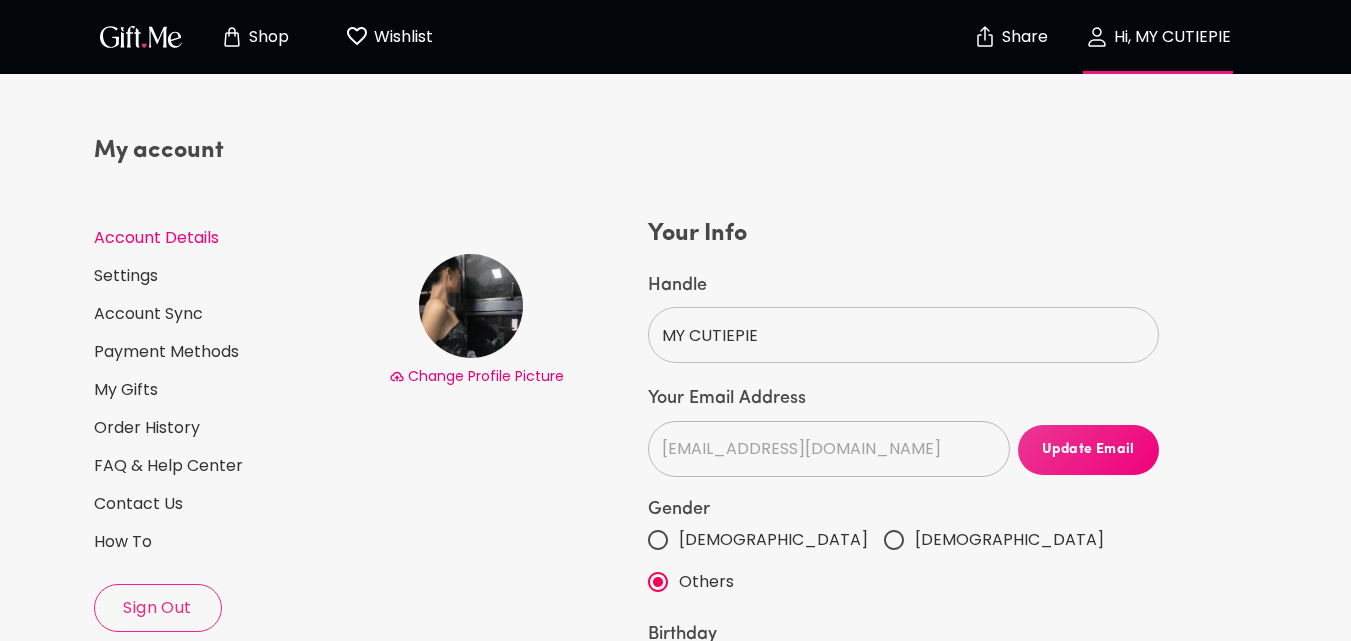 click at bounding box center (471, 306) 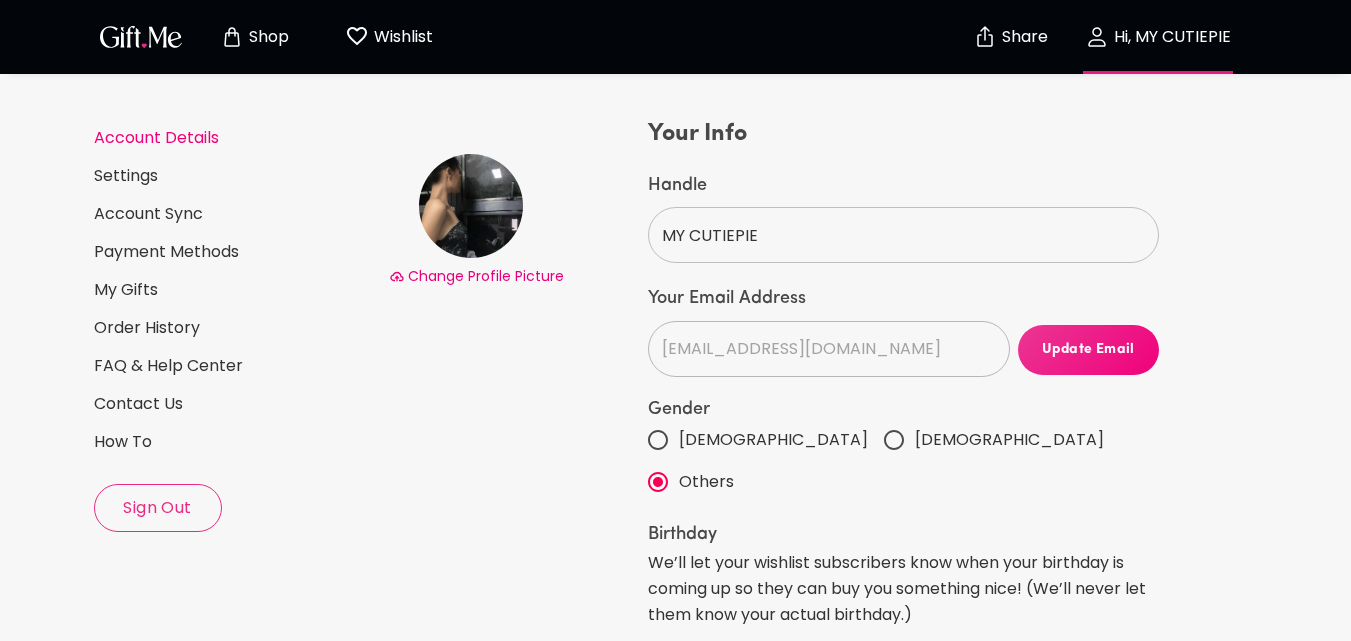 scroll, scrollTop: 0, scrollLeft: 0, axis: both 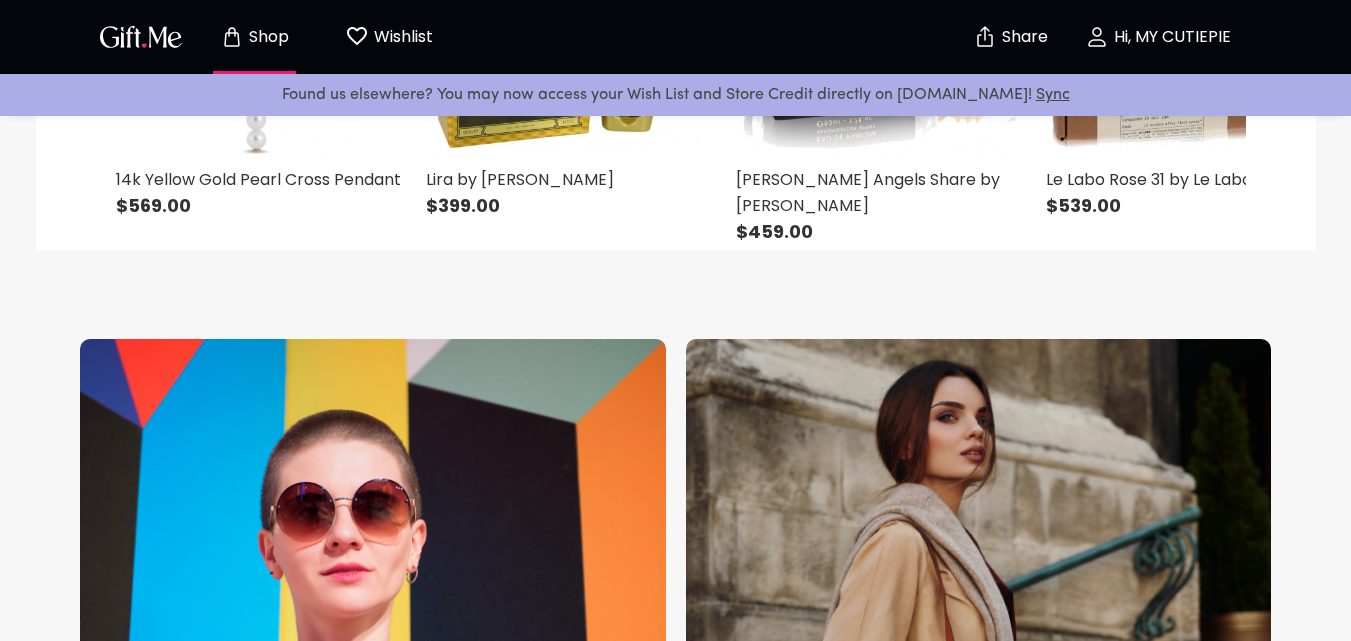 click at bounding box center [141, 36] 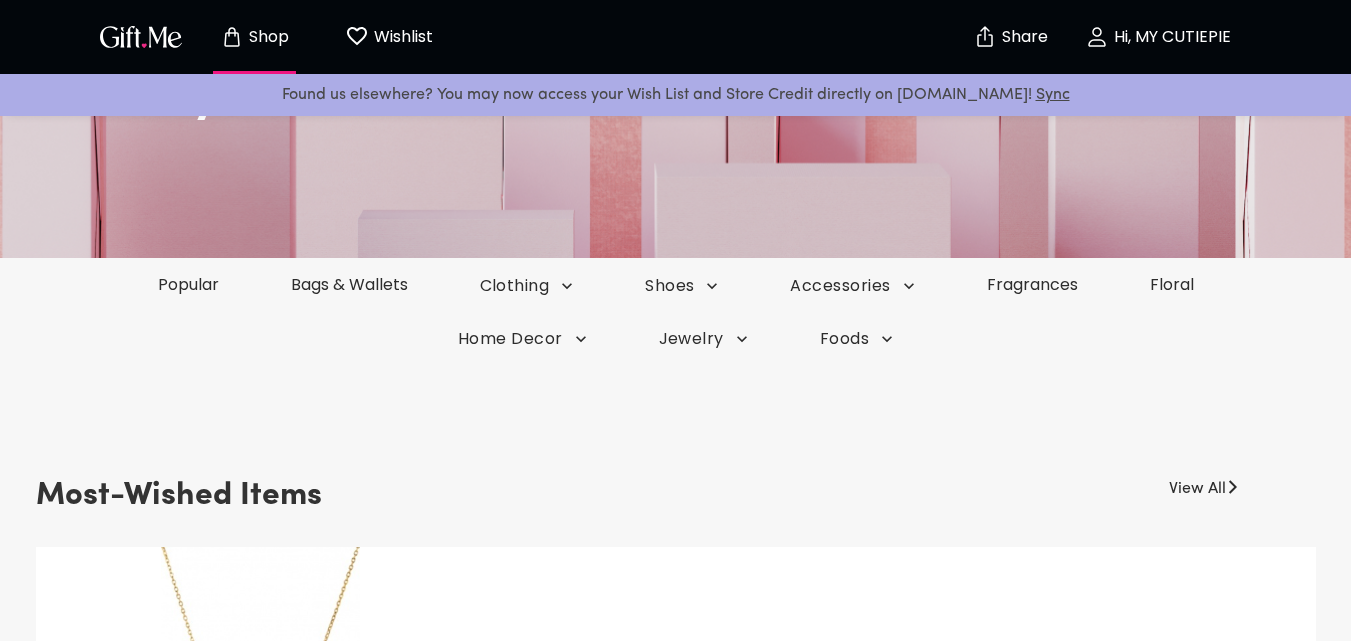 scroll, scrollTop: 100, scrollLeft: 0, axis: vertical 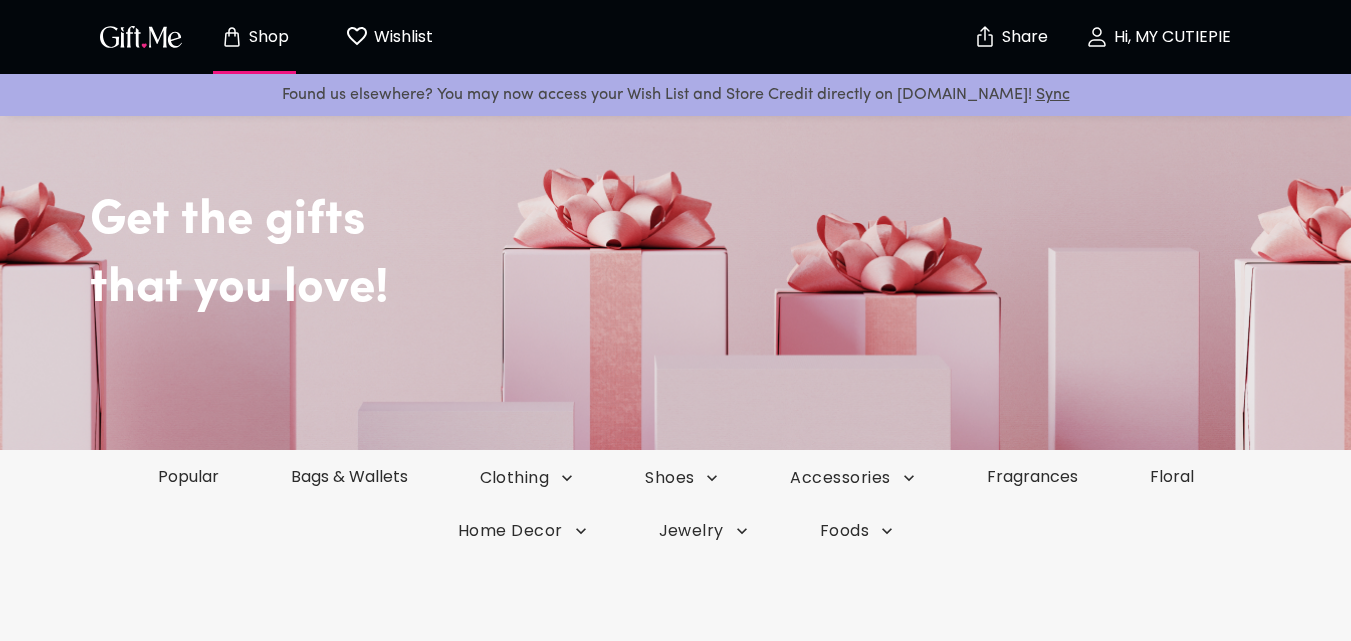 click on "Wishlist 0" at bounding box center (389, 37) 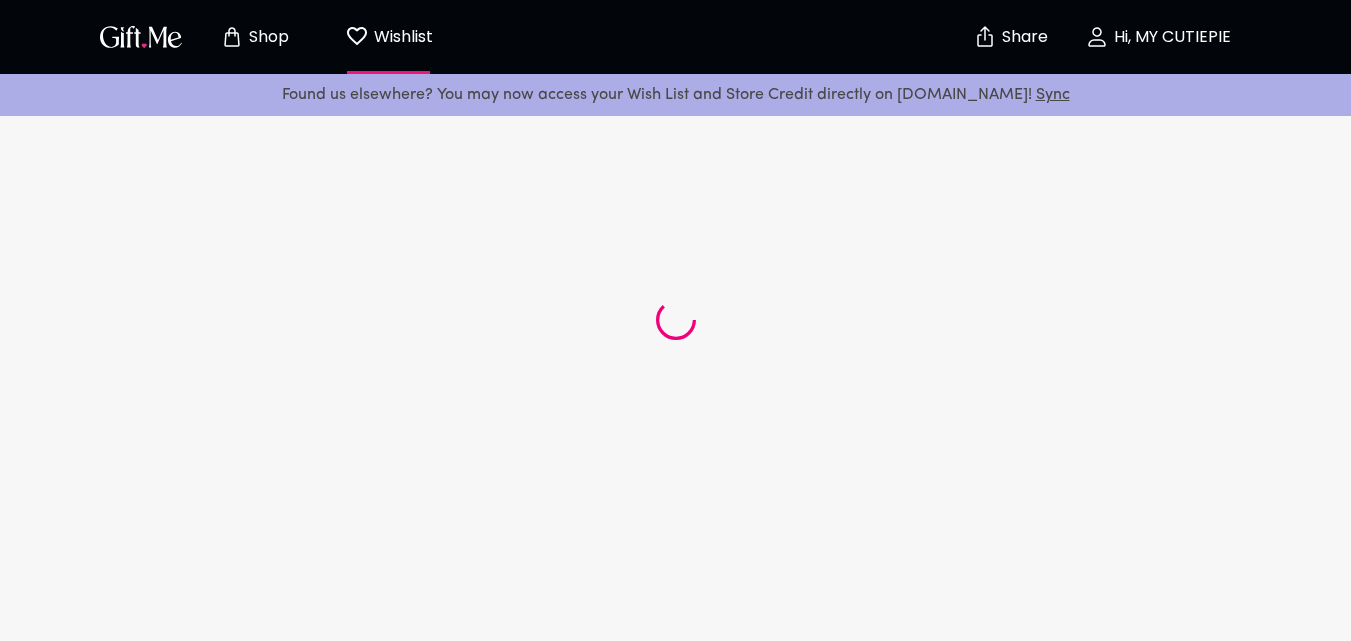 scroll, scrollTop: 0, scrollLeft: 0, axis: both 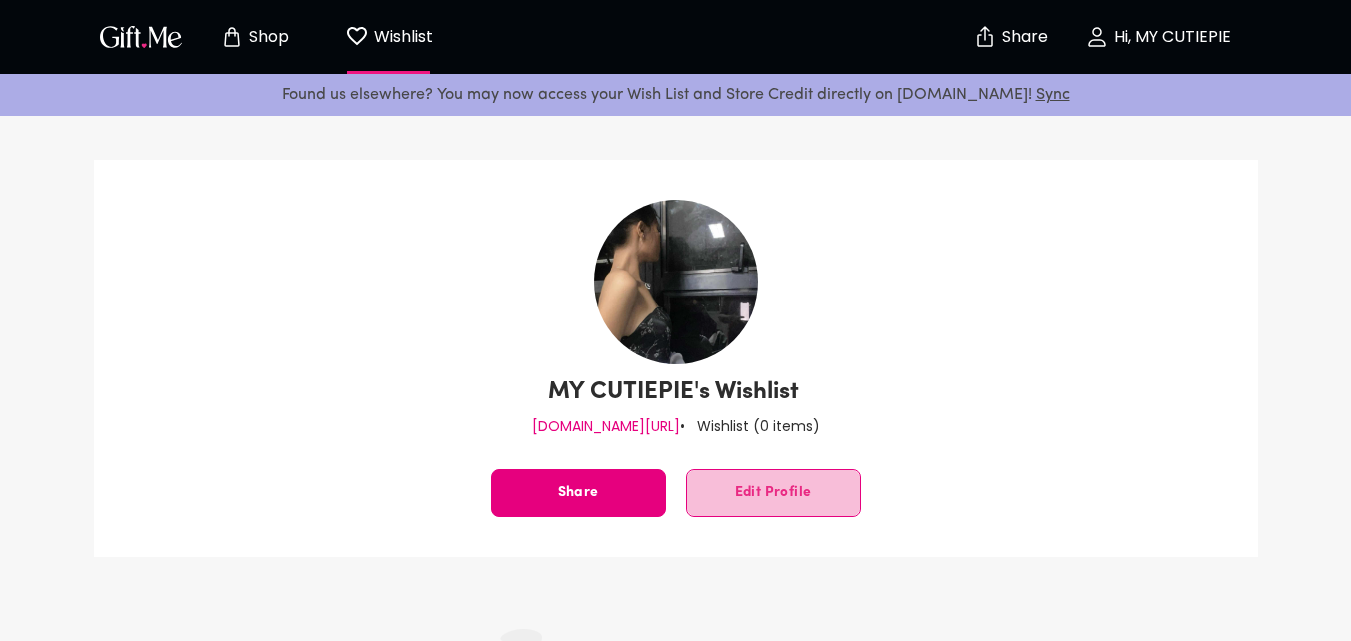 click on "Edit Profile" at bounding box center (773, 493) 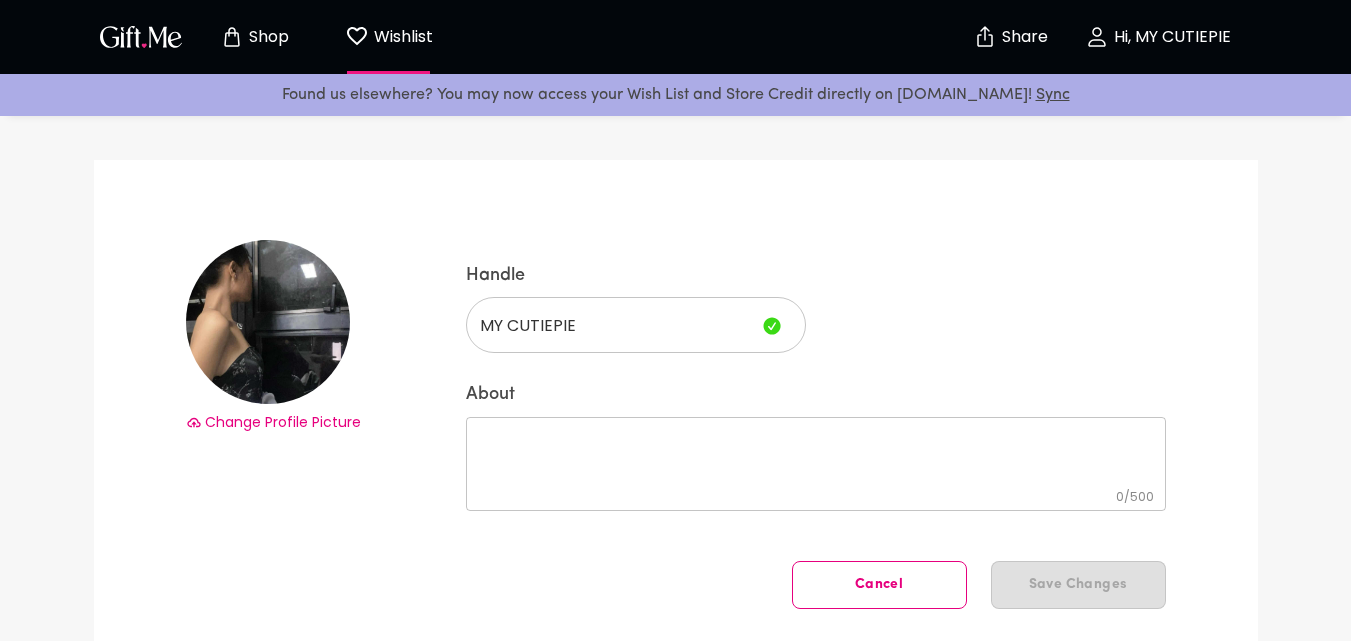 scroll, scrollTop: 300, scrollLeft: 0, axis: vertical 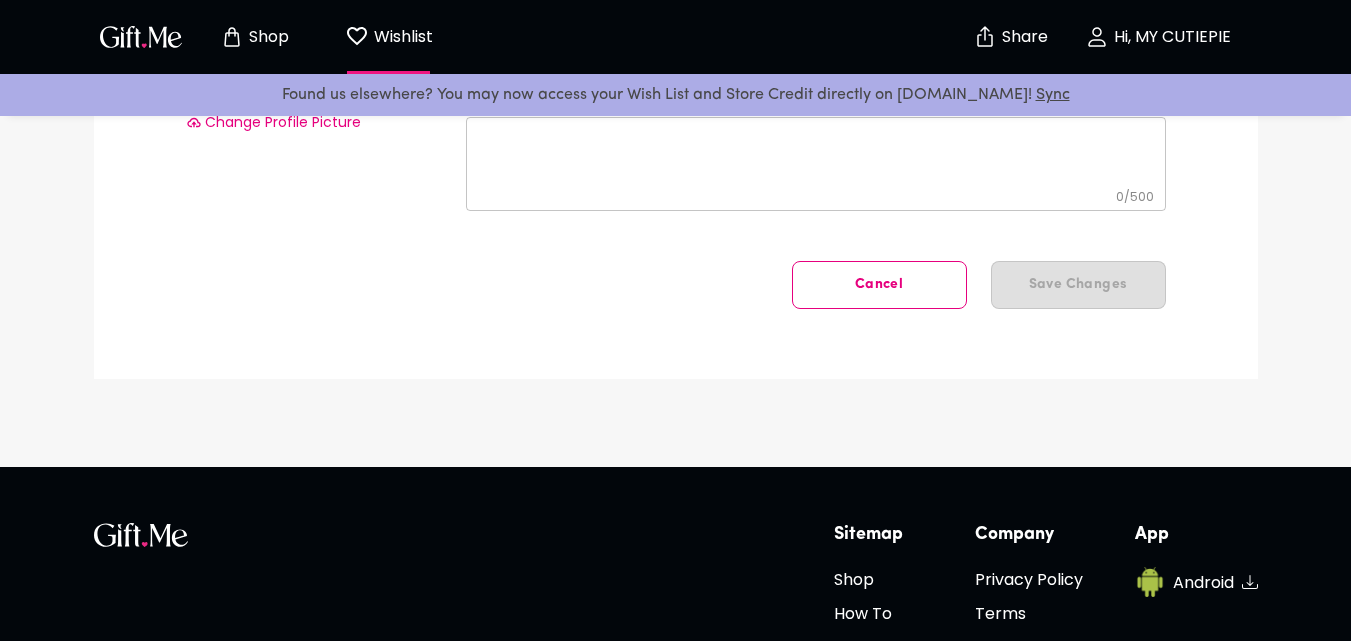 click on "Cancel" at bounding box center [879, 285] 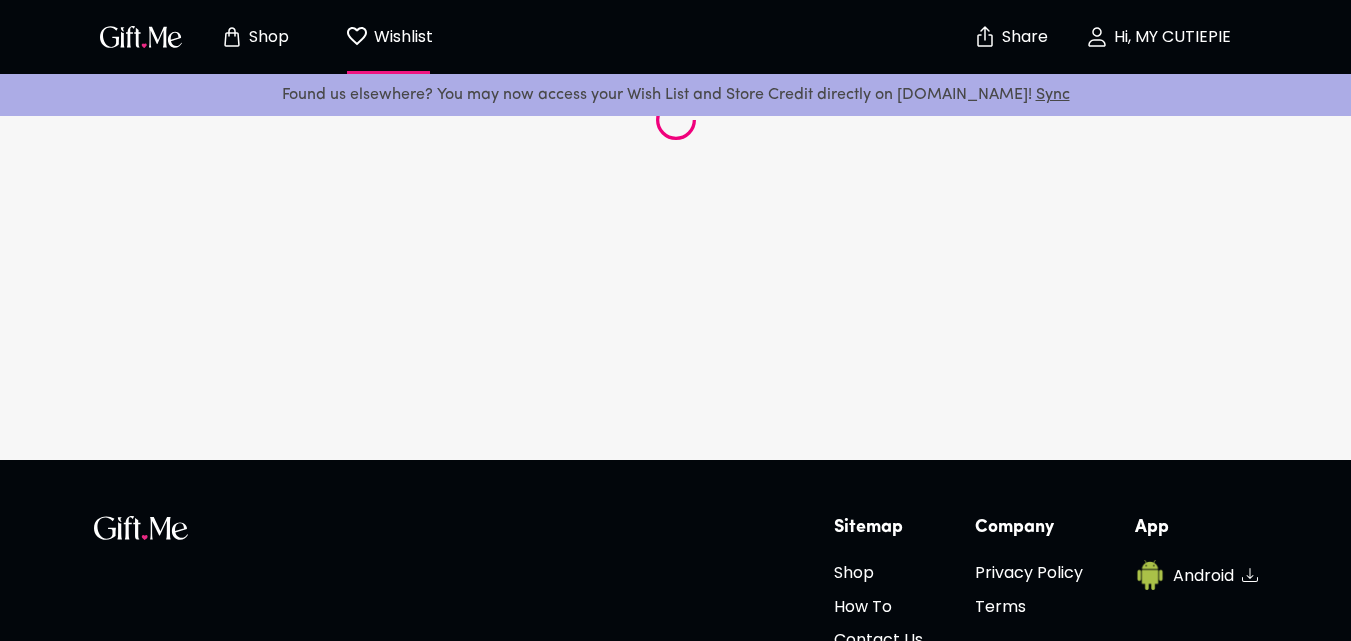 scroll, scrollTop: 0, scrollLeft: 0, axis: both 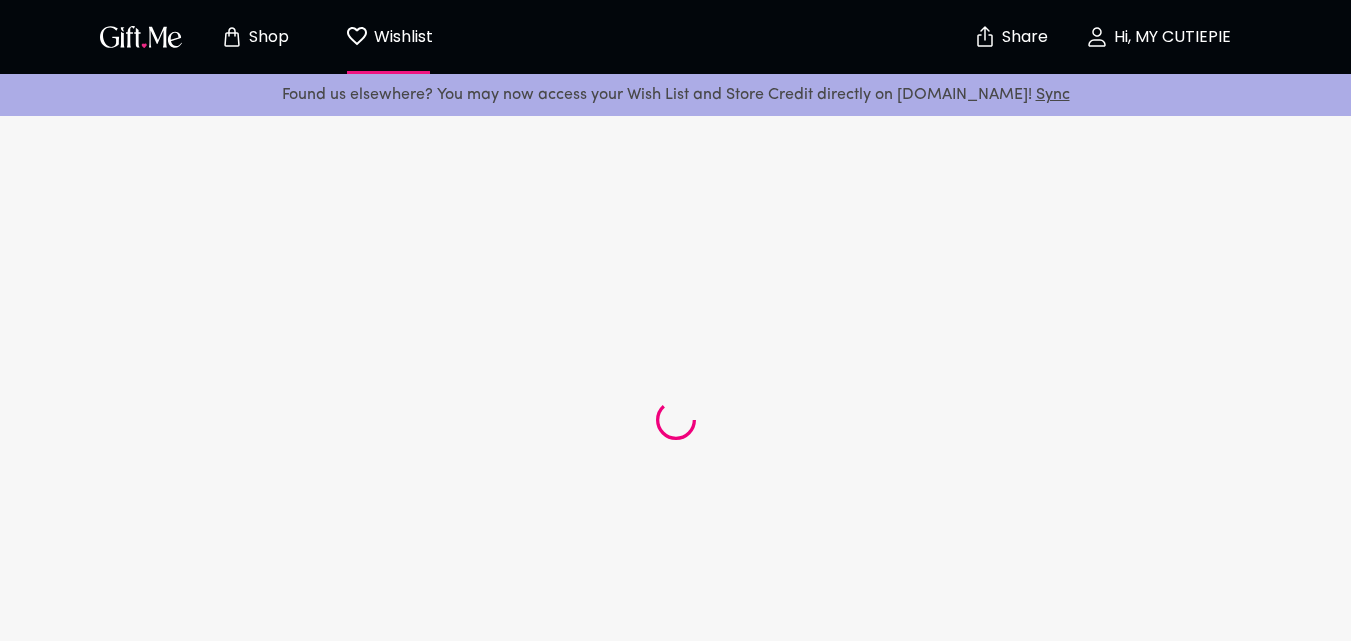 click on "Hi, MY CUTIEPIE" at bounding box center (1158, 37) 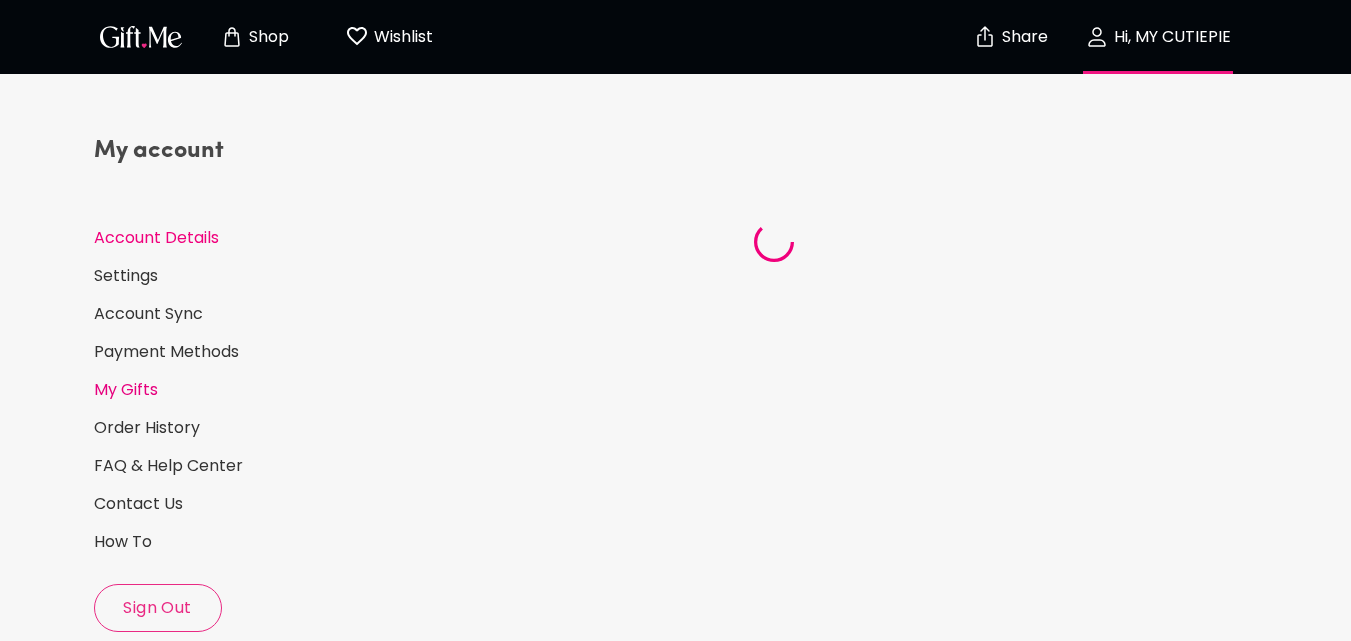 click on "My Gifts" at bounding box center [233, 390] 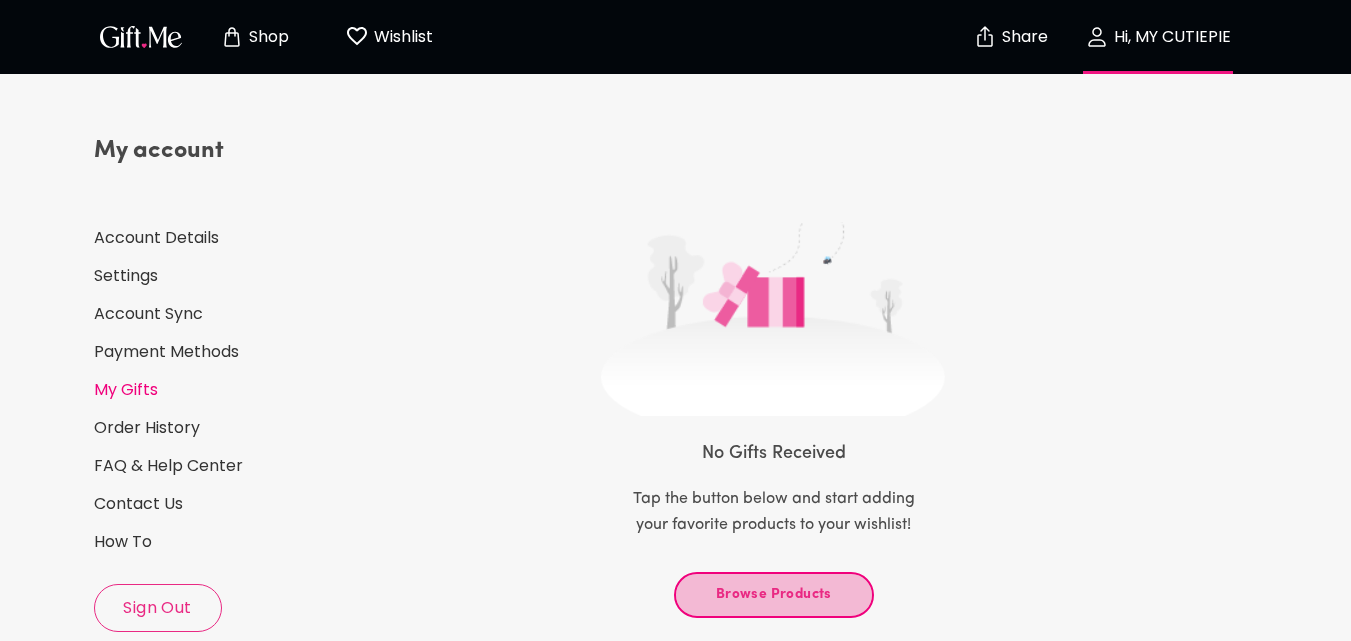 click on "Browse Products" at bounding box center (774, 595) 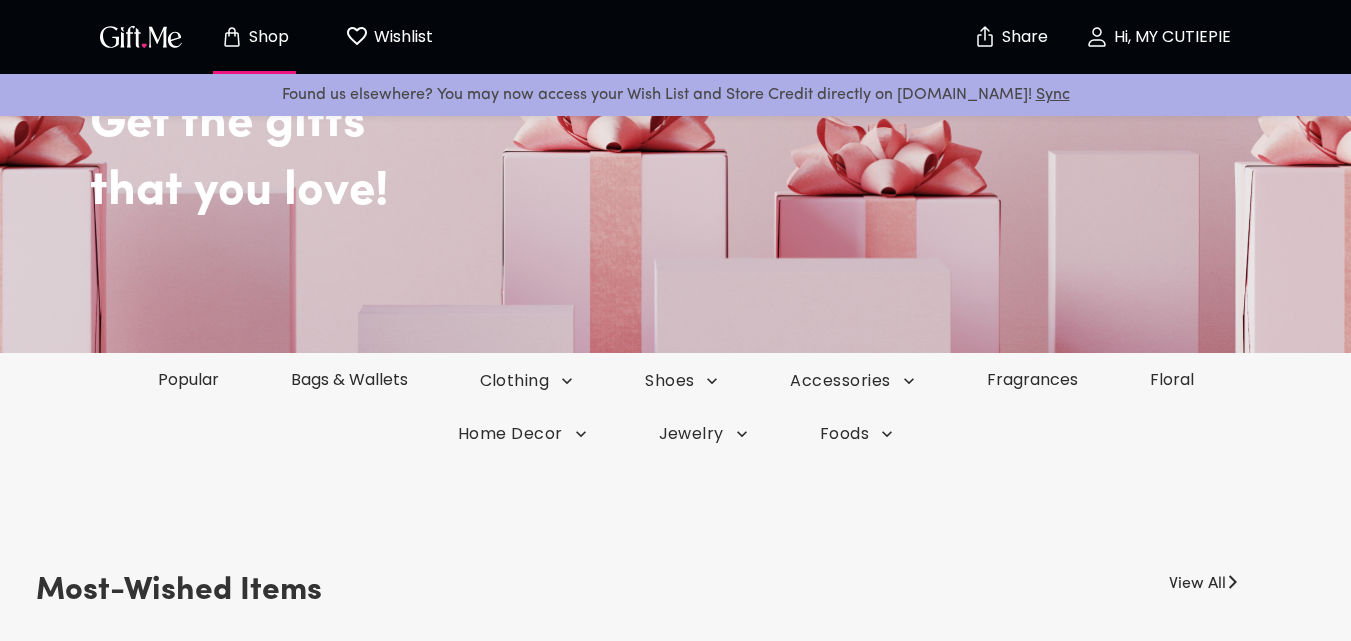 scroll, scrollTop: 200, scrollLeft: 0, axis: vertical 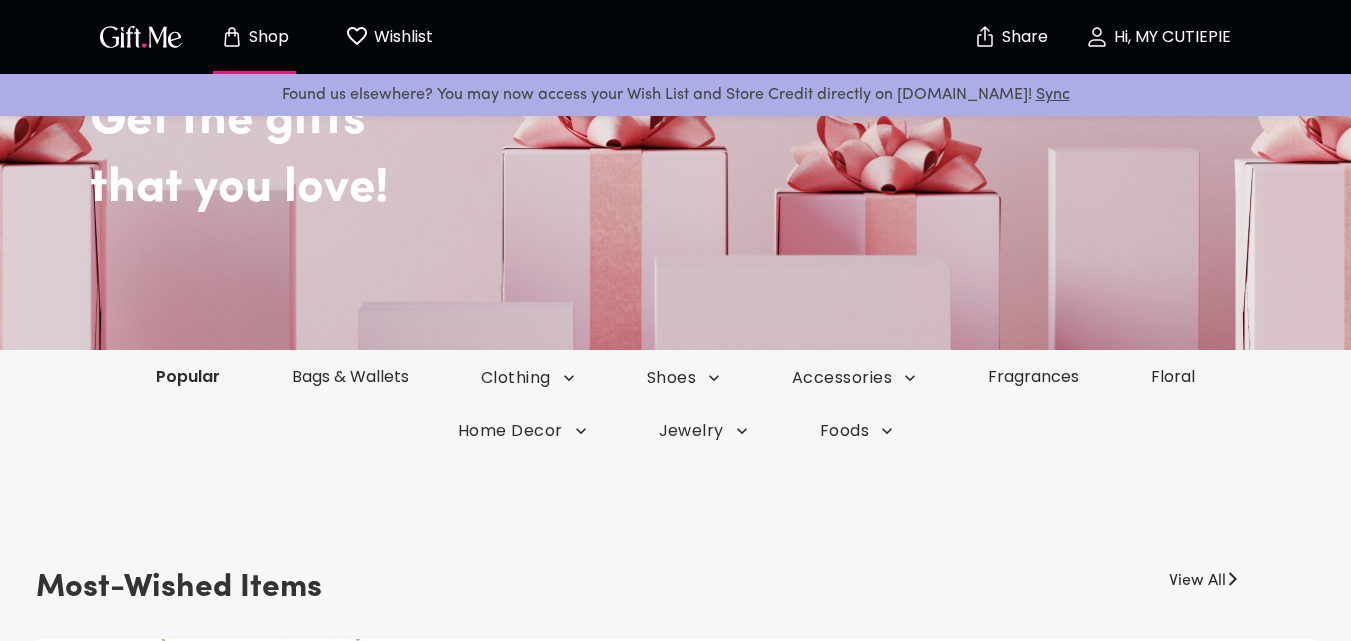 click on "Popular" at bounding box center [188, 376] 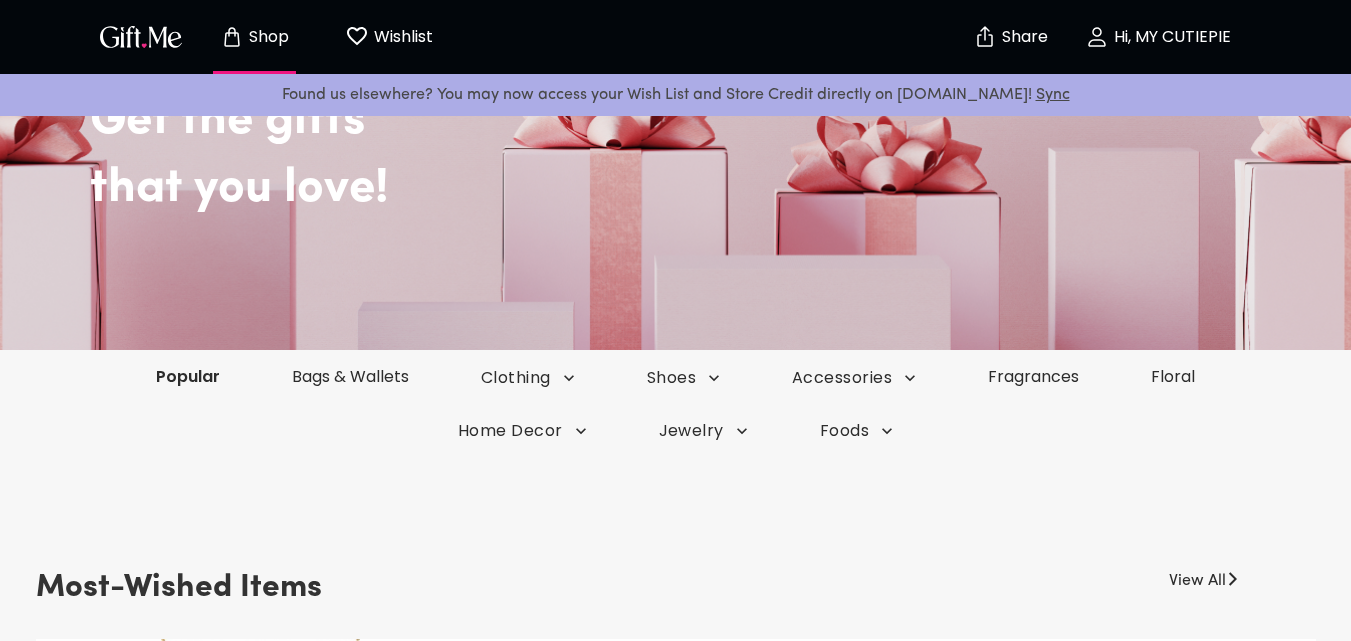 scroll, scrollTop: 0, scrollLeft: 0, axis: both 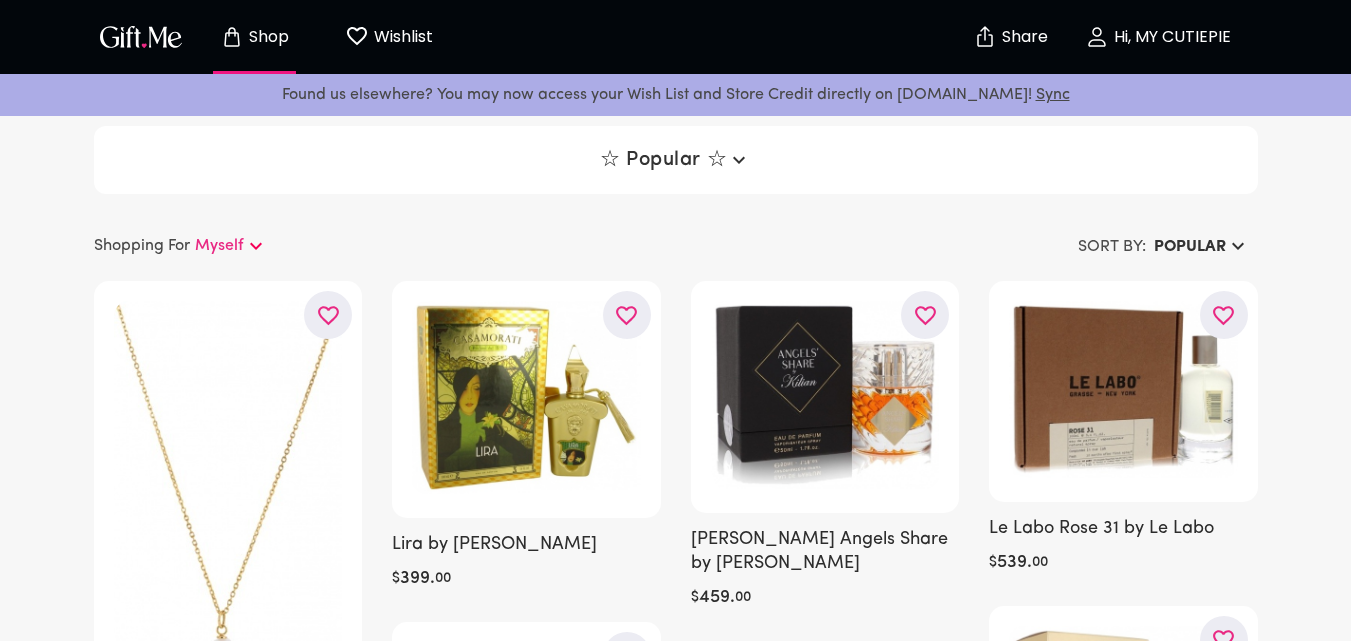 click 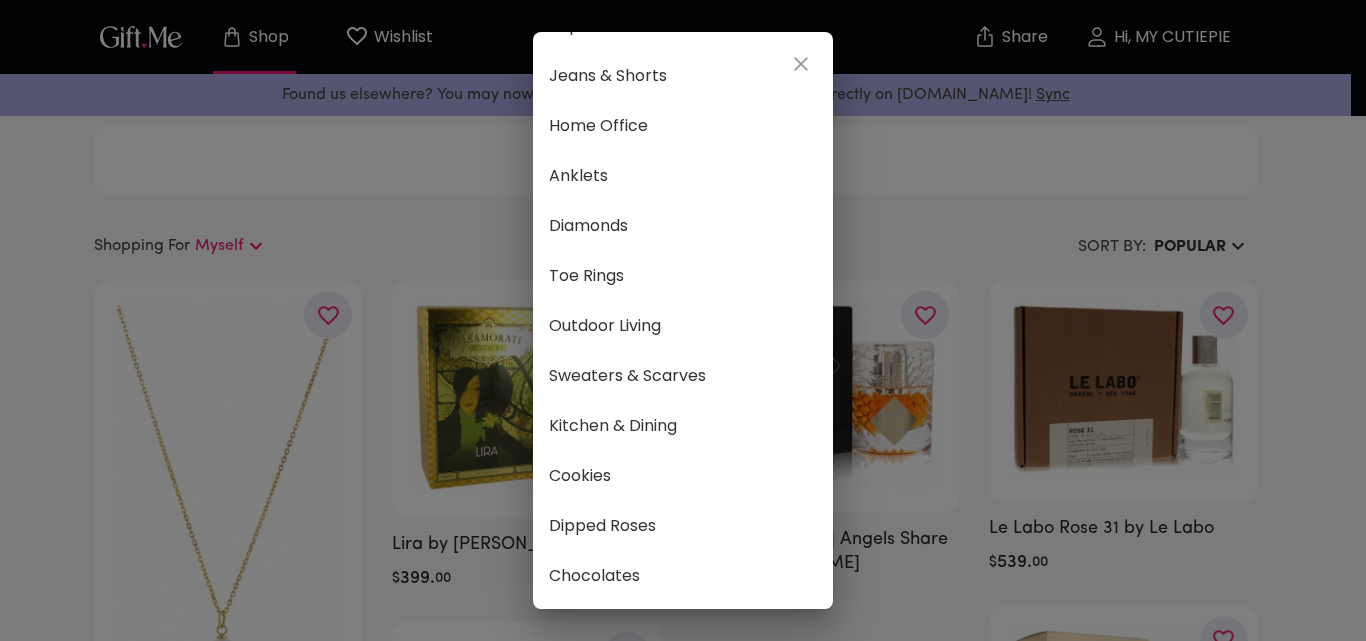 scroll, scrollTop: 1206, scrollLeft: 0, axis: vertical 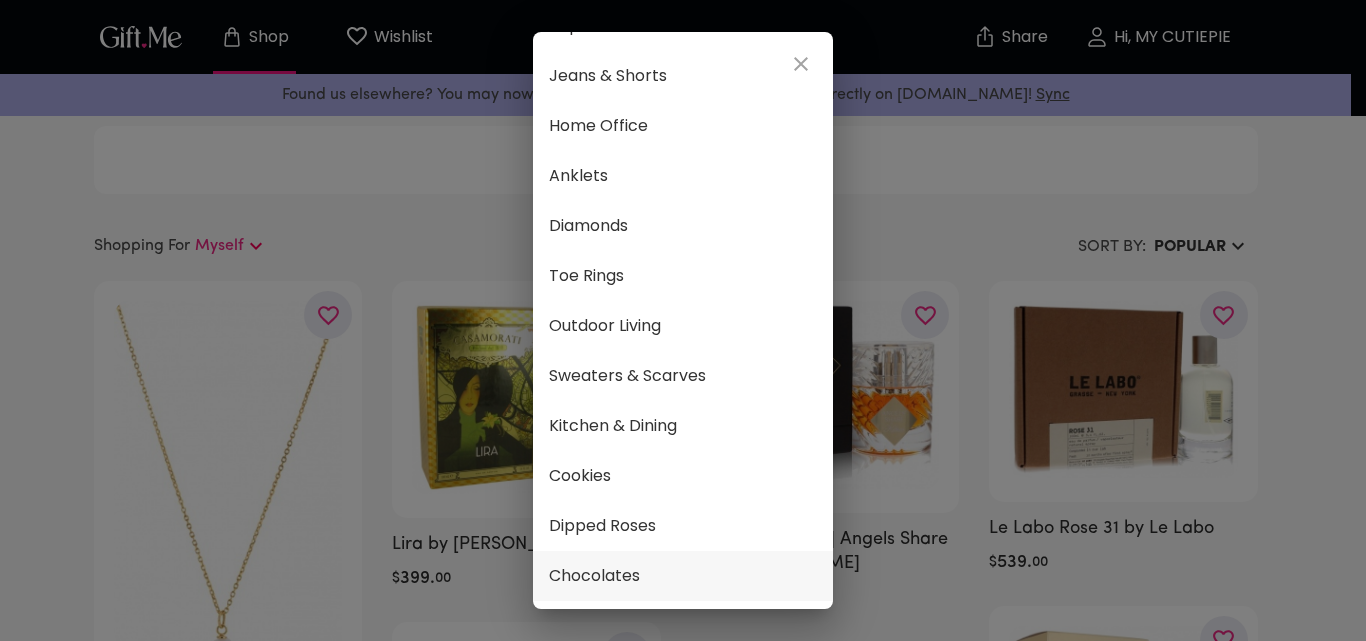 click on "Chocolates" at bounding box center [683, 576] 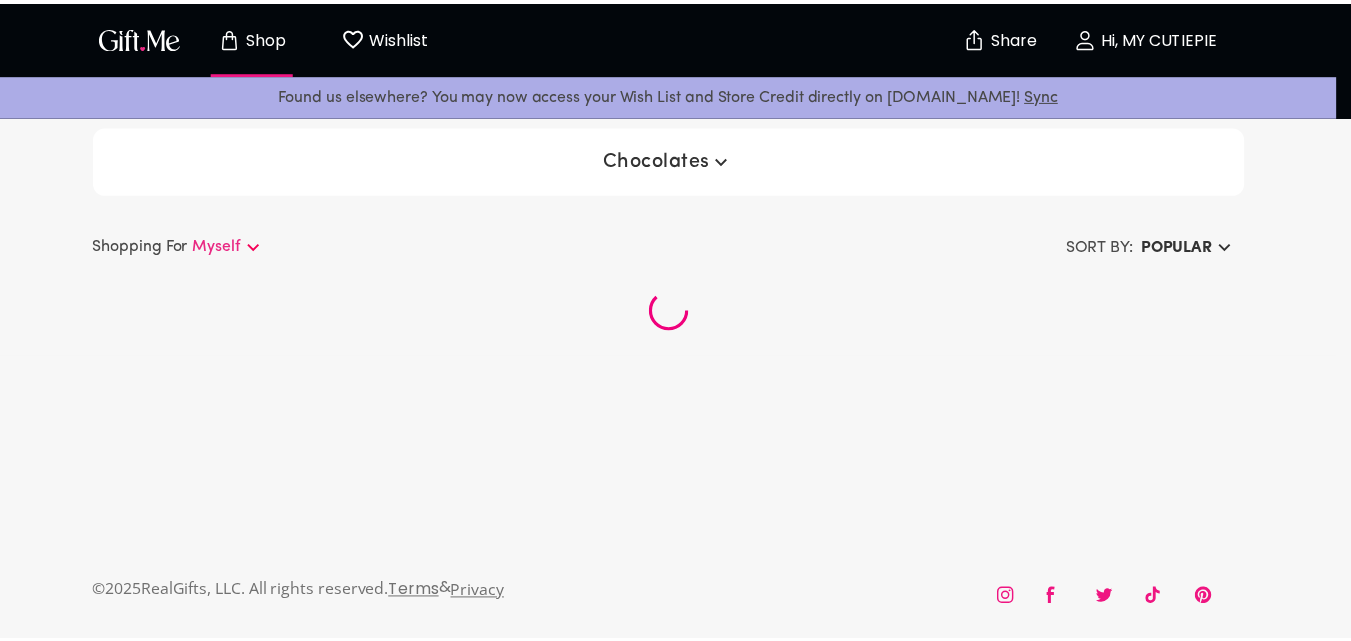 scroll, scrollTop: 1141, scrollLeft: 0, axis: vertical 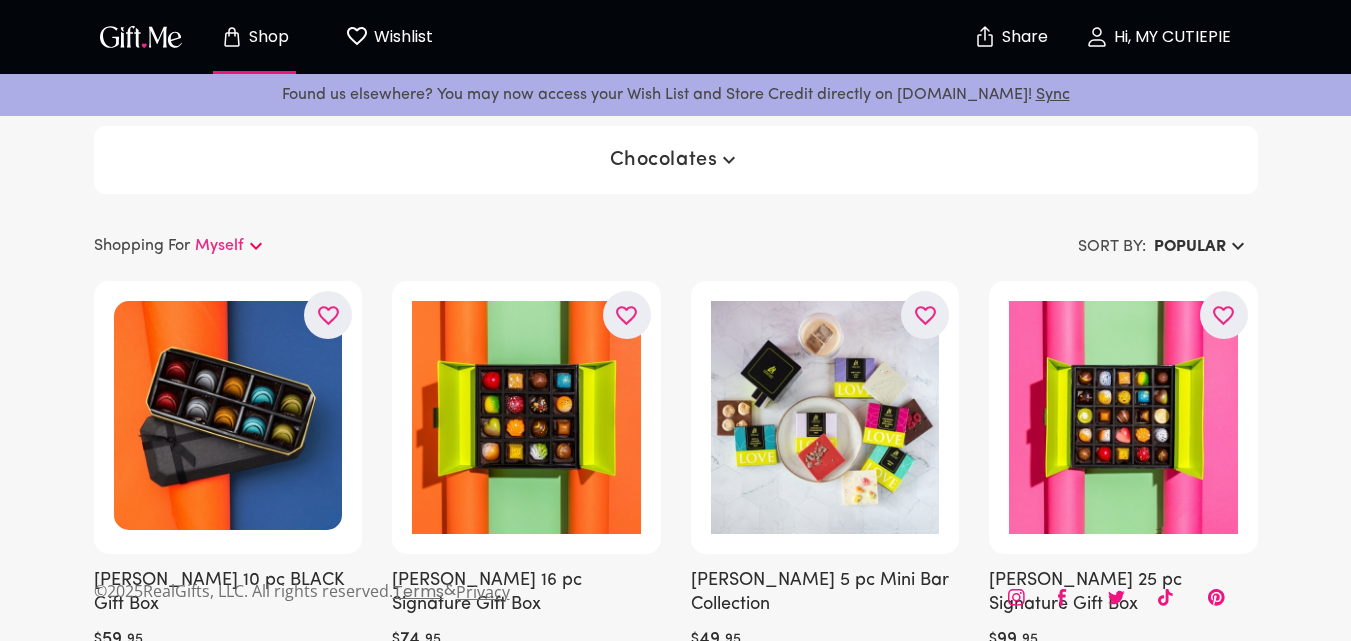 click on "Hi, MY CUTIEPIE" at bounding box center (1170, 37) 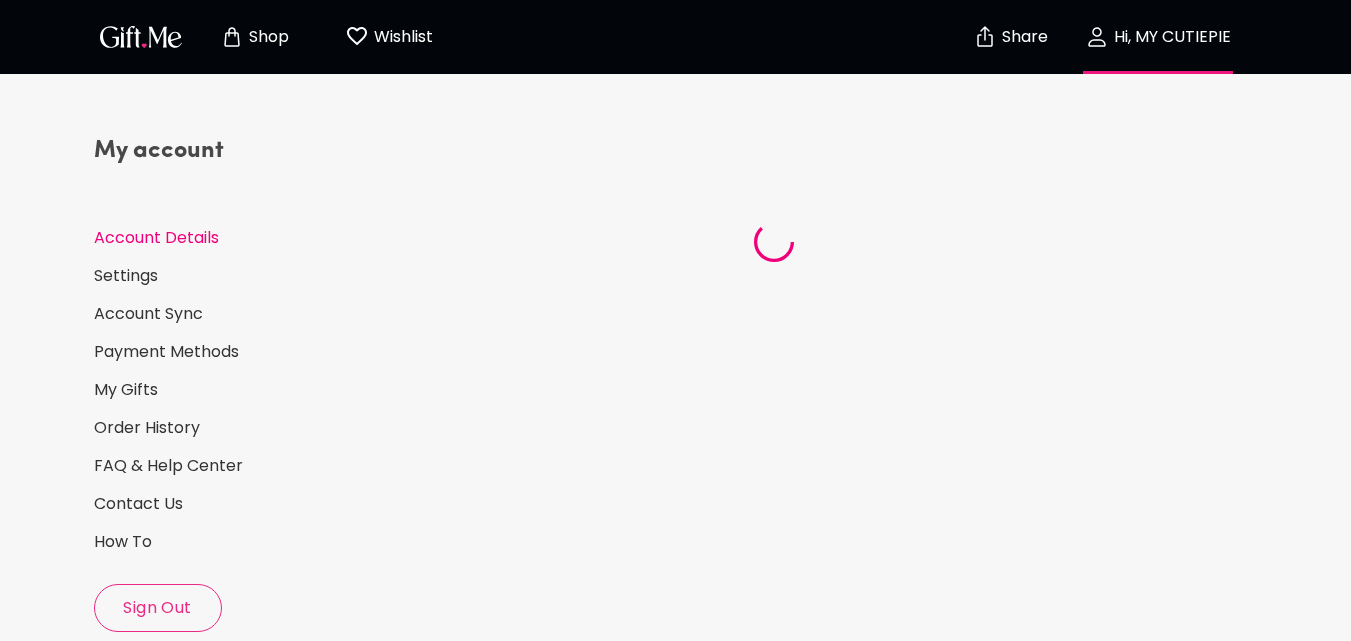 select on "US" 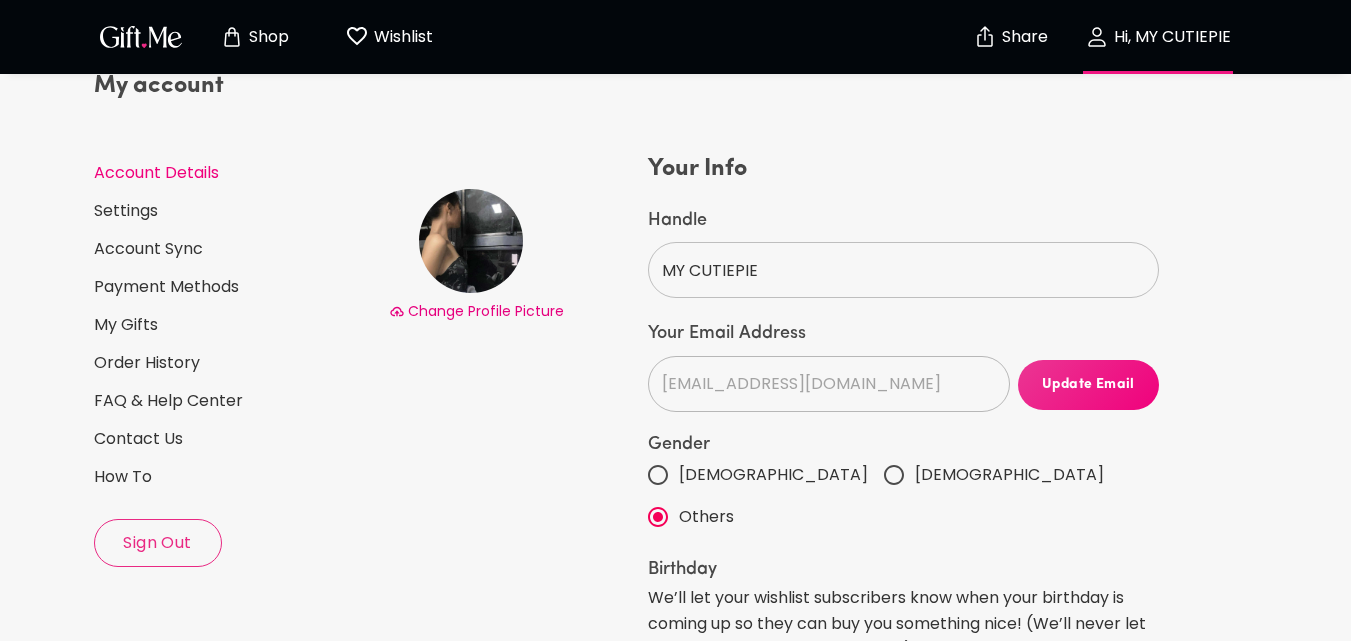 scroll, scrollTop: 100, scrollLeft: 0, axis: vertical 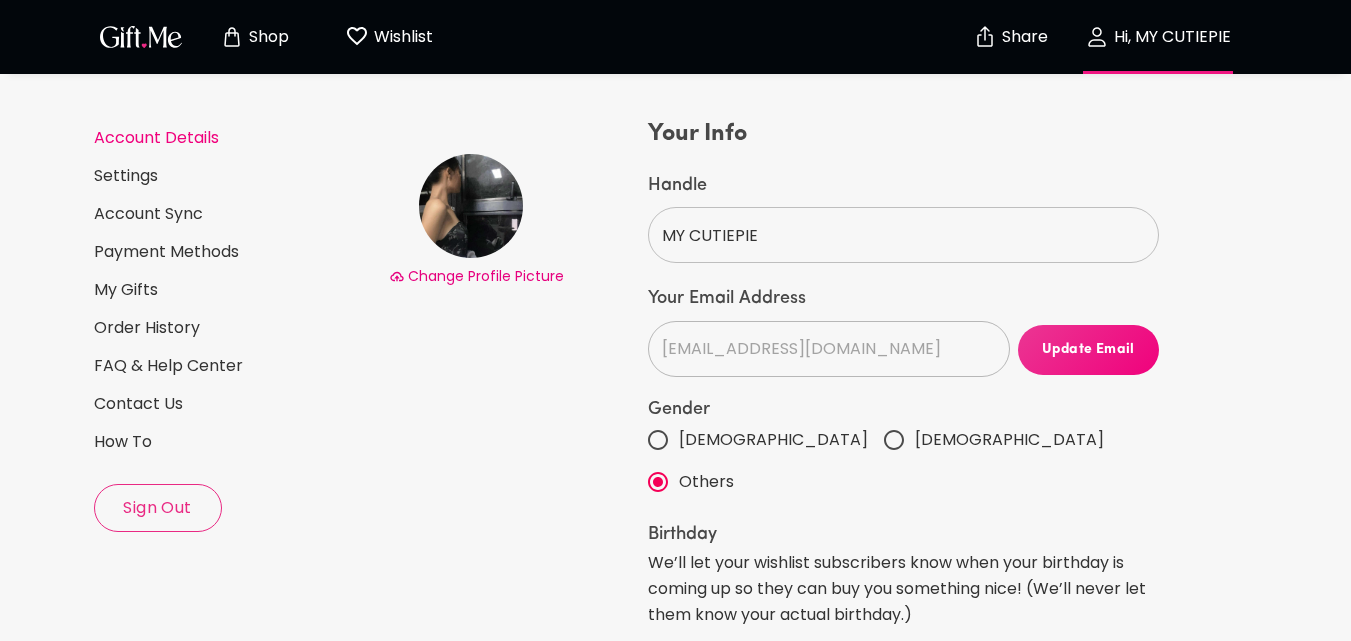 click on "Female" at bounding box center [894, 440] 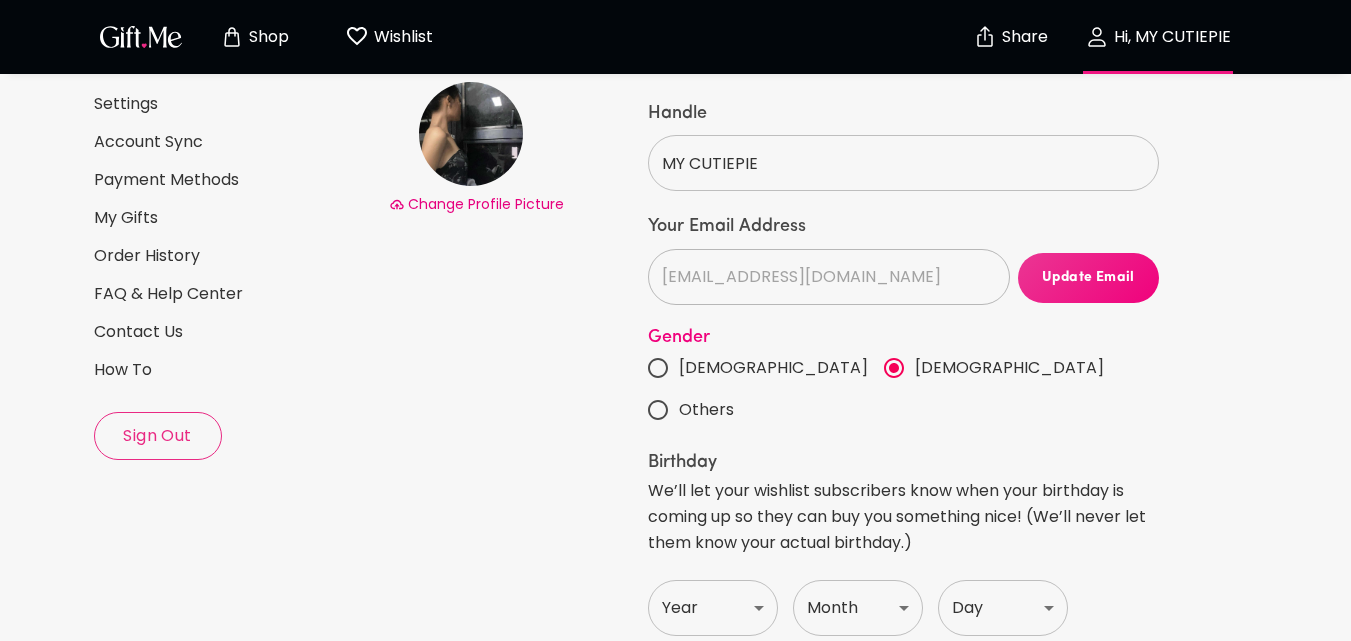 scroll, scrollTop: 300, scrollLeft: 0, axis: vertical 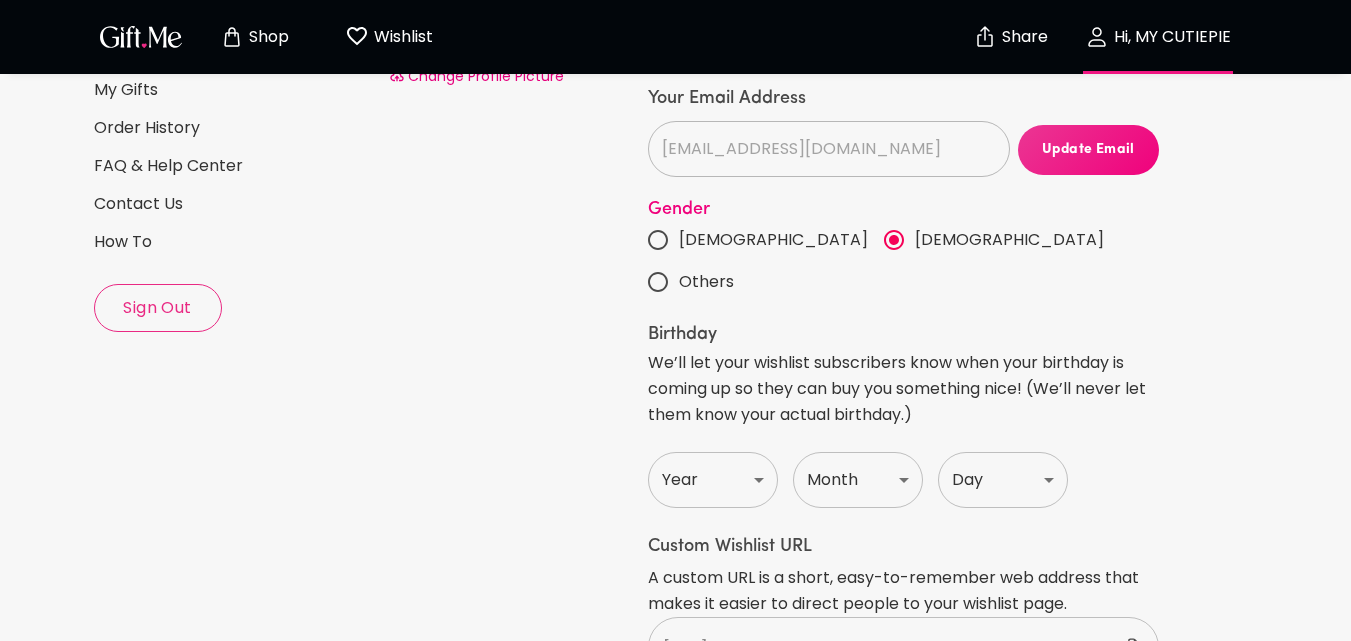 click on "Year 1920 1921 1922 1923 1924 1925 1926 1927 1928 1929 1930 1931 1932 1933 1934 1935 1936 1937 1938 1939 1940 1941 1942 1943 1944 1945 1946 1947 1948 1949 1950 1951 1952 1953 1954 1955 1956 1957 1958 1959 1960 1961 1962 1963 1964 1965 1966 1967 1968 1969 1970 1971 1972 1973 1974 1975 1976 1977 1978 1979 1980 1981 1982 1983 1984 1985 1986 1987 1988 1989 1990 1991 1992 1993 1994 1995 1996 1997 1998 1999 2000 2001 2002 2003 2004 2005 2006 2007 2008 2009 2010 2011 2012 2013 2014 2015 2016 2017 2018 2019 2020 2021 2022 2023 2024 2025" at bounding box center (713, 480) 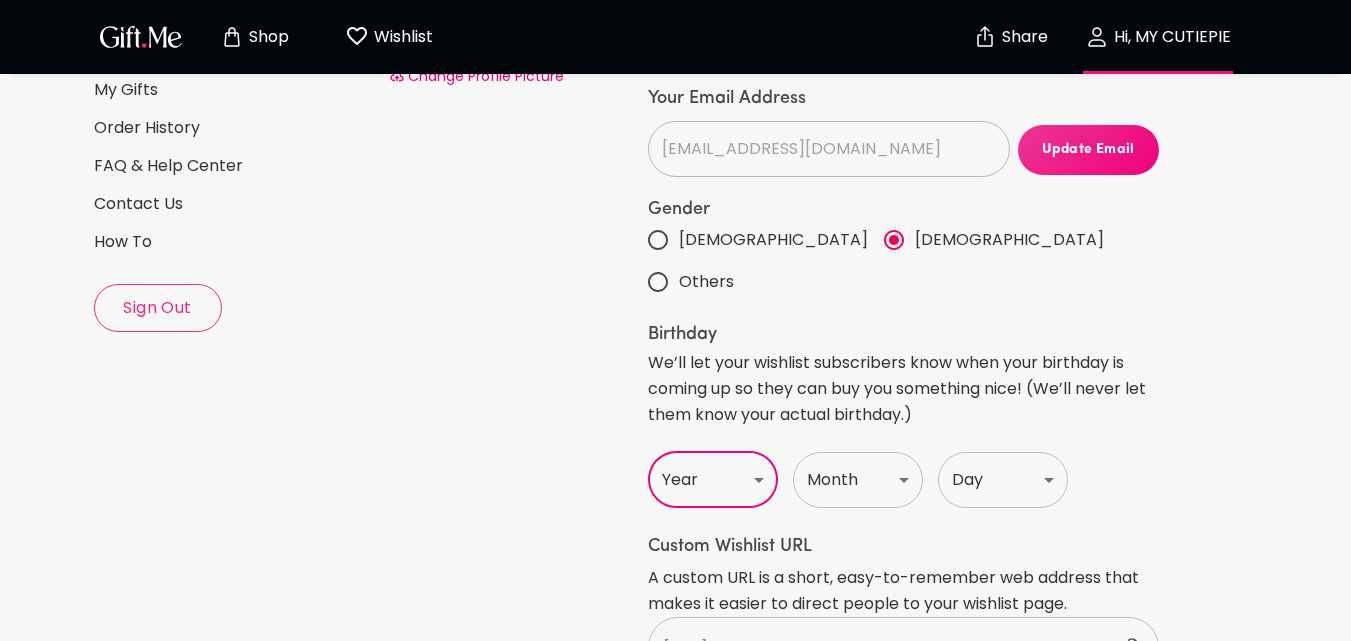 select on "2006" 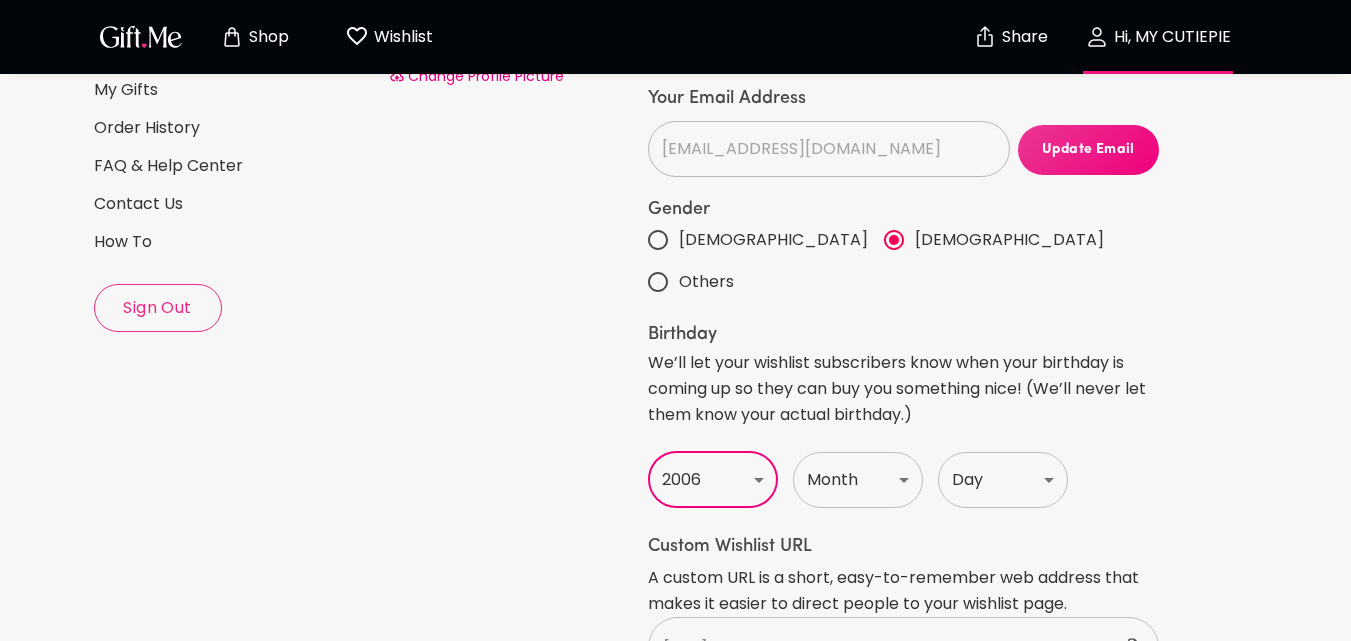 click on "Year 1920 1921 1922 1923 1924 1925 1926 1927 1928 1929 1930 1931 1932 1933 1934 1935 1936 1937 1938 1939 1940 1941 1942 1943 1944 1945 1946 1947 1948 1949 1950 1951 1952 1953 1954 1955 1956 1957 1958 1959 1960 1961 1962 1963 1964 1965 1966 1967 1968 1969 1970 1971 1972 1973 1974 1975 1976 1977 1978 1979 1980 1981 1982 1983 1984 1985 1986 1987 1988 1989 1990 1991 1992 1993 1994 1995 1996 1997 1998 1999 2000 2001 2002 2003 2004 2005 2006 2007 2008 2009 2010 2011 2012 2013 2014 2015 2016 2017 2018 2019 2020 2021 2022 2023 2024 2025" at bounding box center [713, 480] 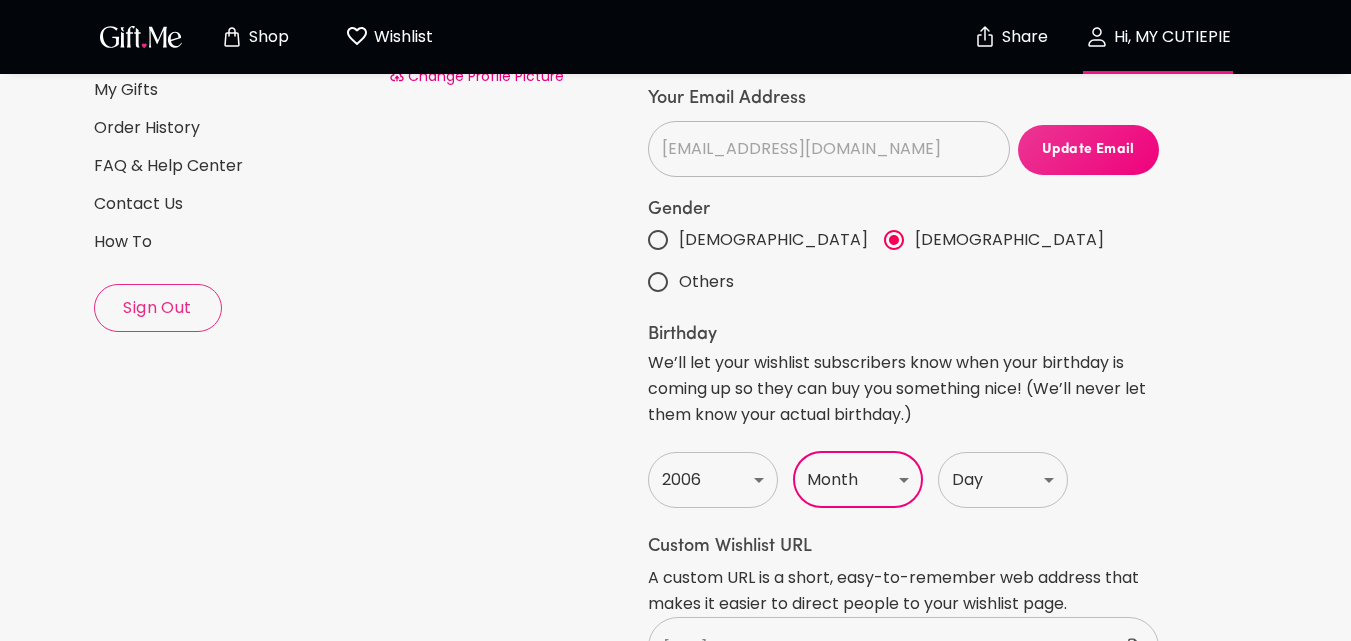 select on "February" 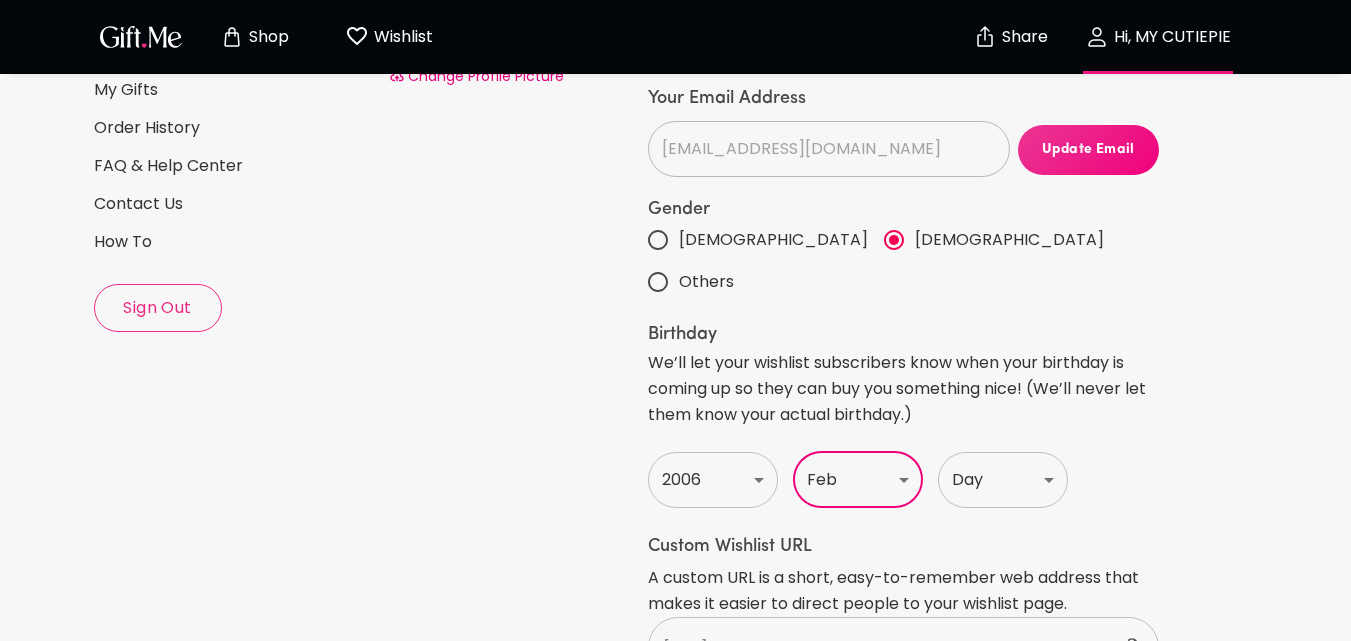 click on "Month Jan Feb Mar Apr May June July Aug Sept Oct Nov Dec" at bounding box center (858, 480) 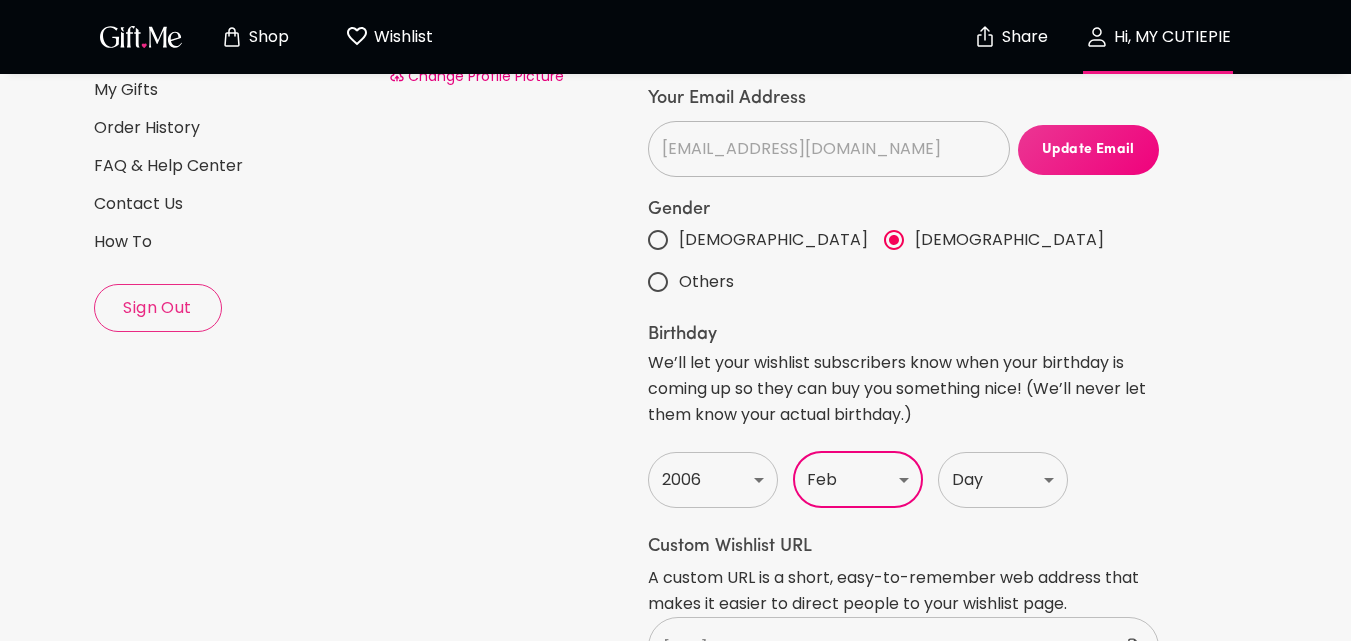 click on "Day 1 2 3 4 5 6 7 8 9 10 11 12 13 14 15 16 17 18 19 20 21 22 23 24 25 26 27 28 29" at bounding box center [1003, 480] 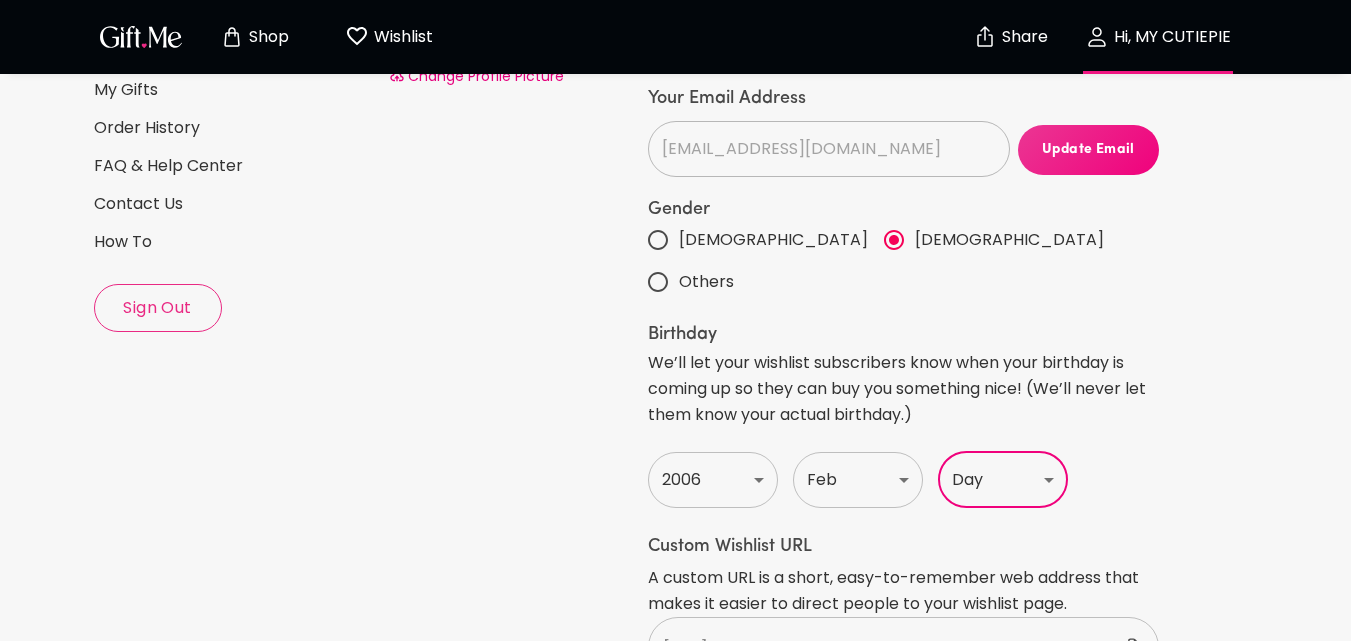 select on "11" 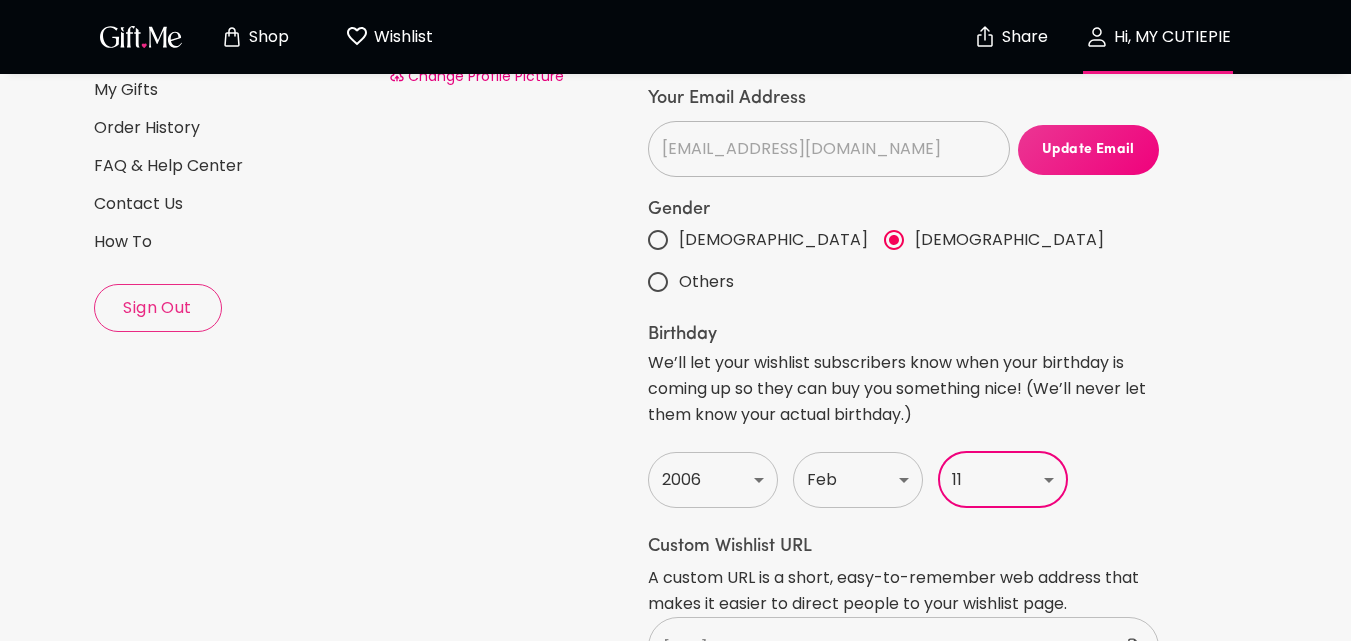 click on "Day 1 2 3 4 5 6 7 8 9 10 11 12 13 14 15 16 17 18 19 20 21 22 23 24 25 26 27 28 29" at bounding box center [1003, 480] 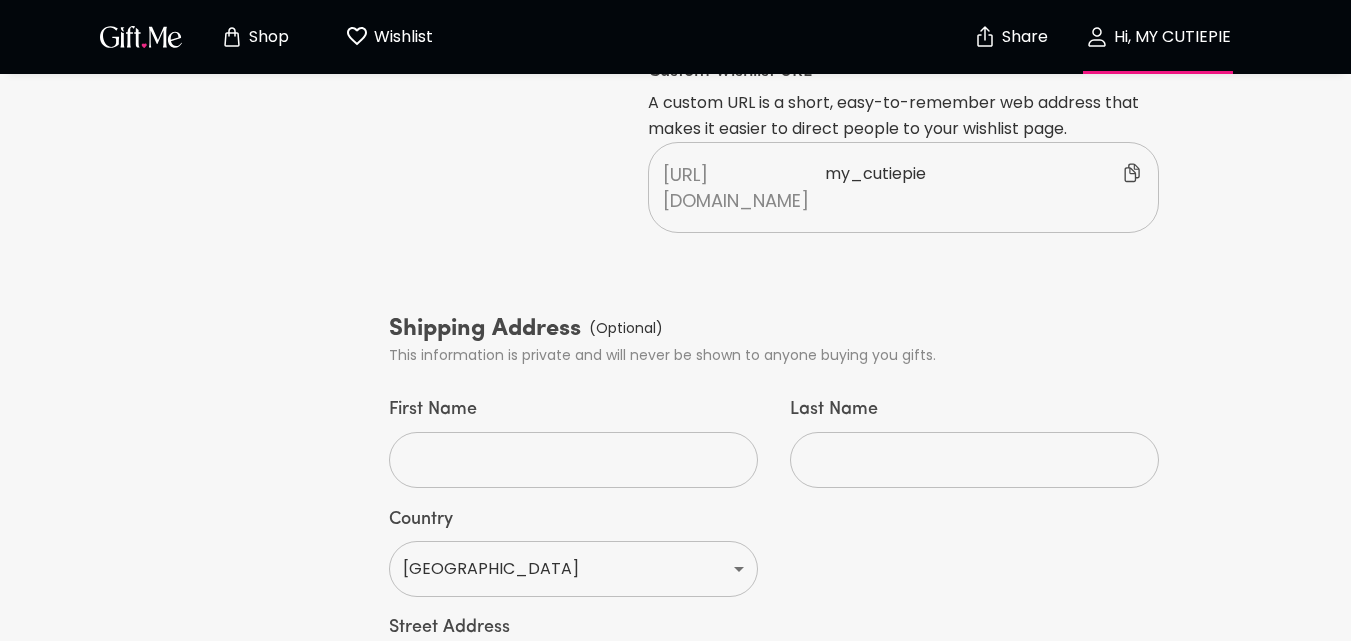 scroll, scrollTop: 800, scrollLeft: 0, axis: vertical 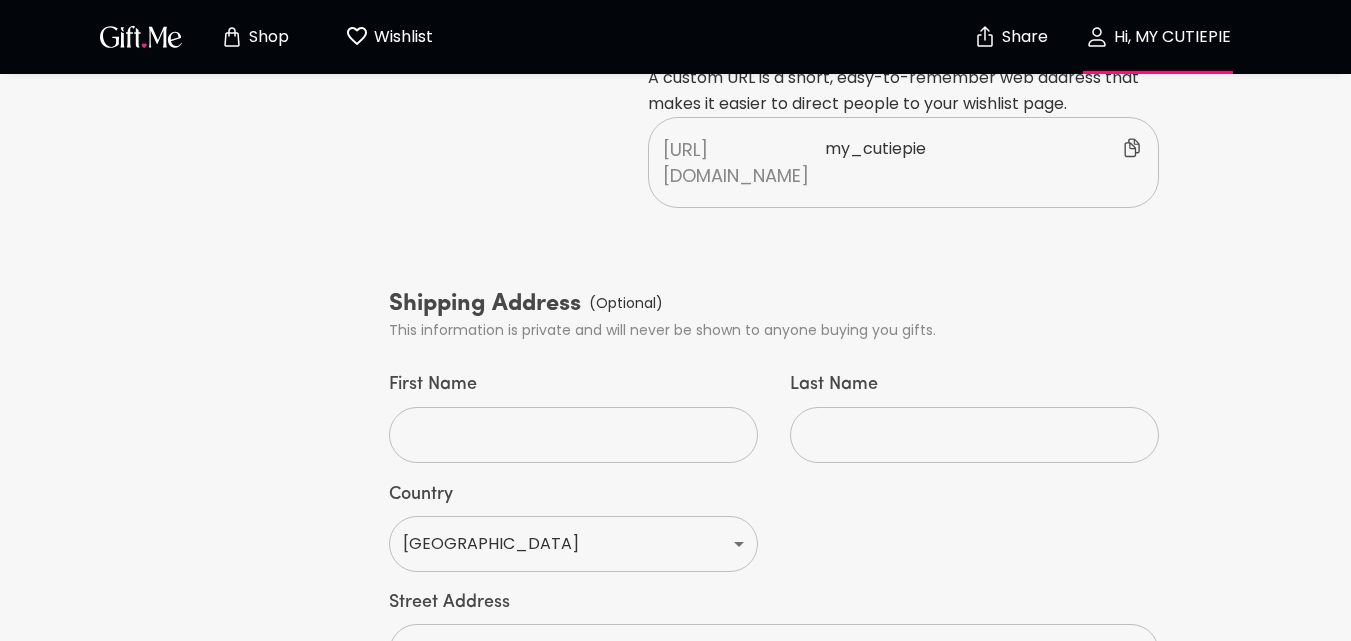 click on "First Name" at bounding box center (562, 435) 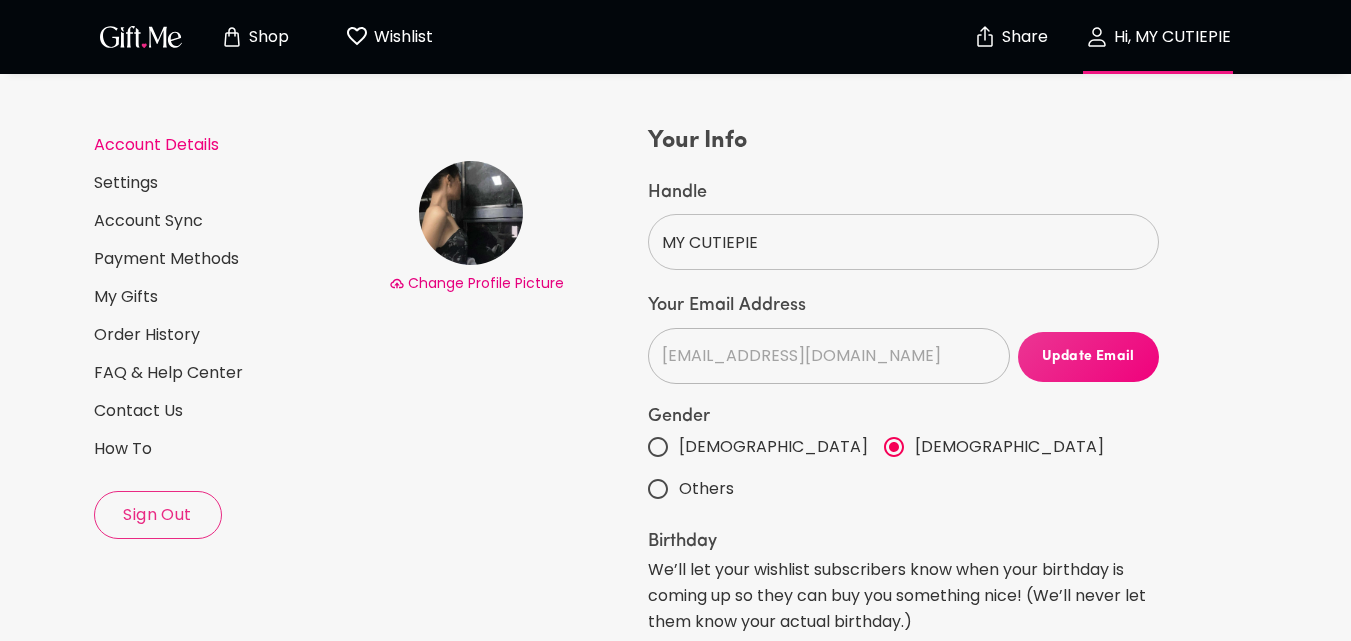 scroll, scrollTop: 0, scrollLeft: 0, axis: both 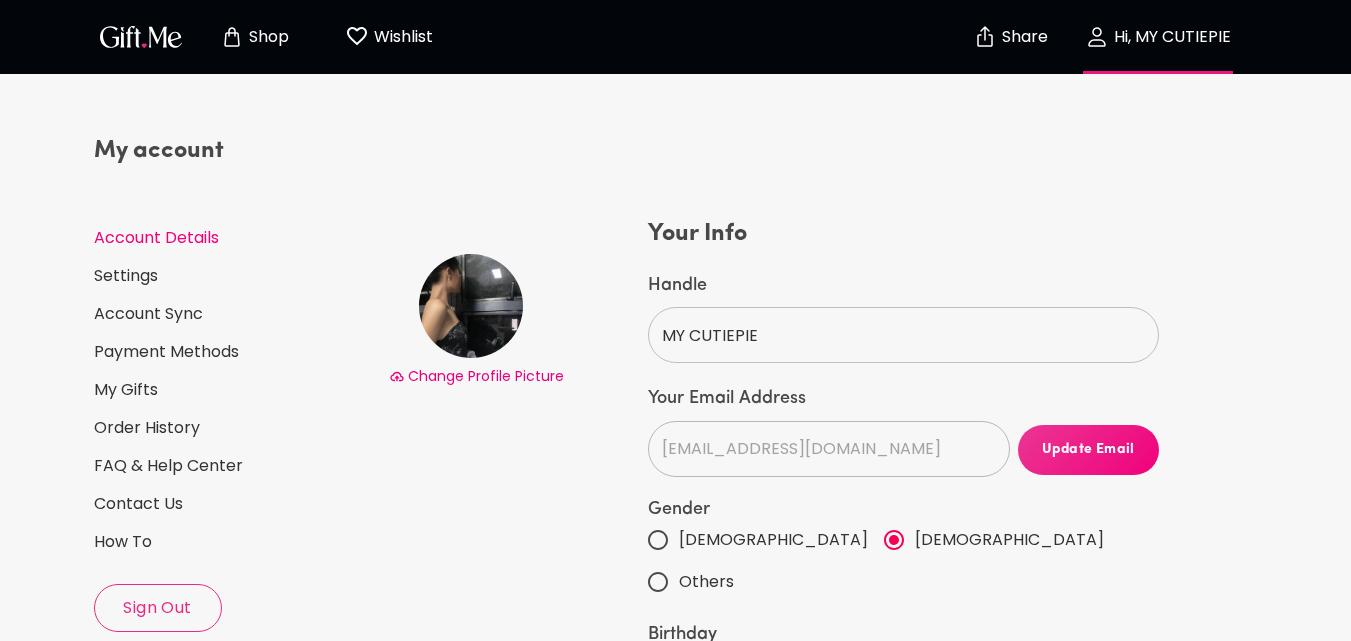 type on "andrew" 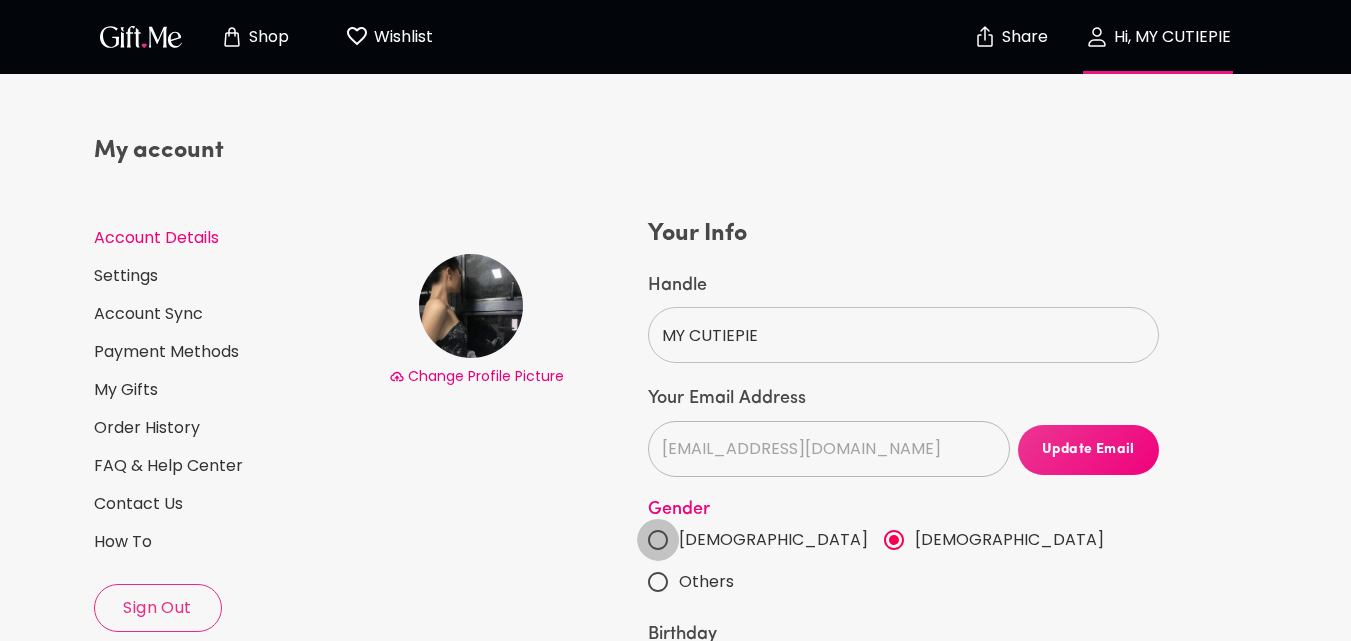 drag, startPoint x: 653, startPoint y: 533, endPoint x: 661, endPoint y: 517, distance: 17.888544 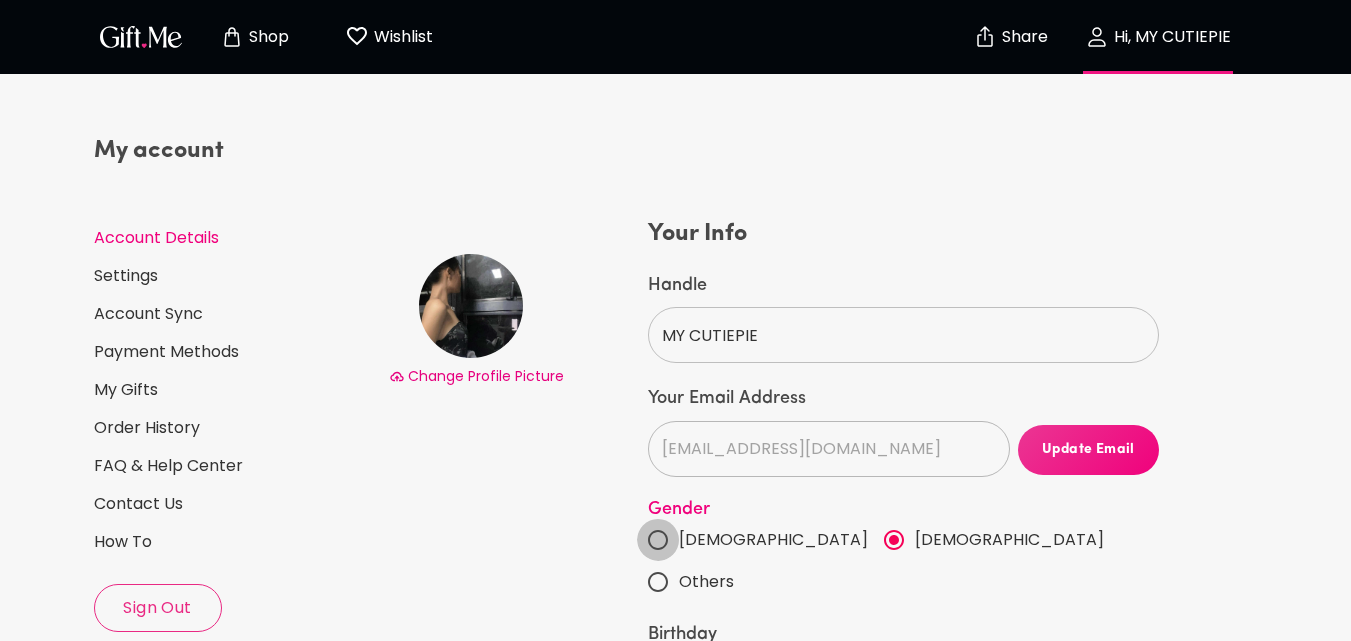 click on "Male" at bounding box center [658, 540] 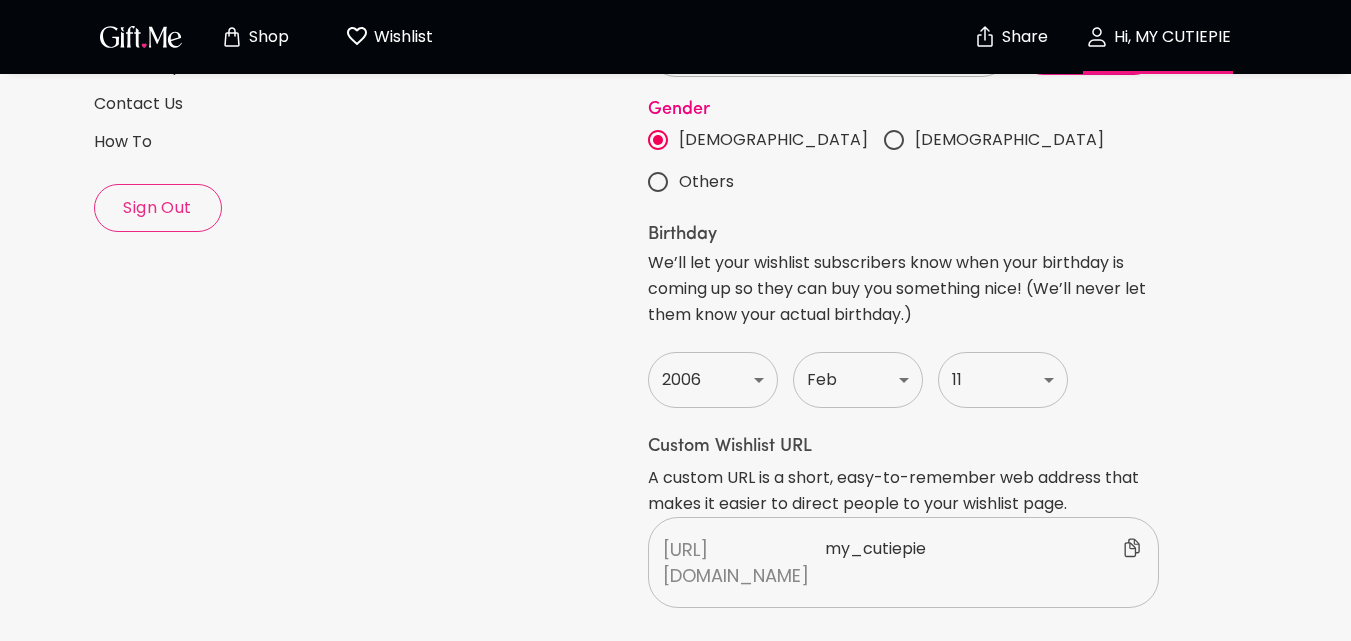 scroll, scrollTop: 800, scrollLeft: 0, axis: vertical 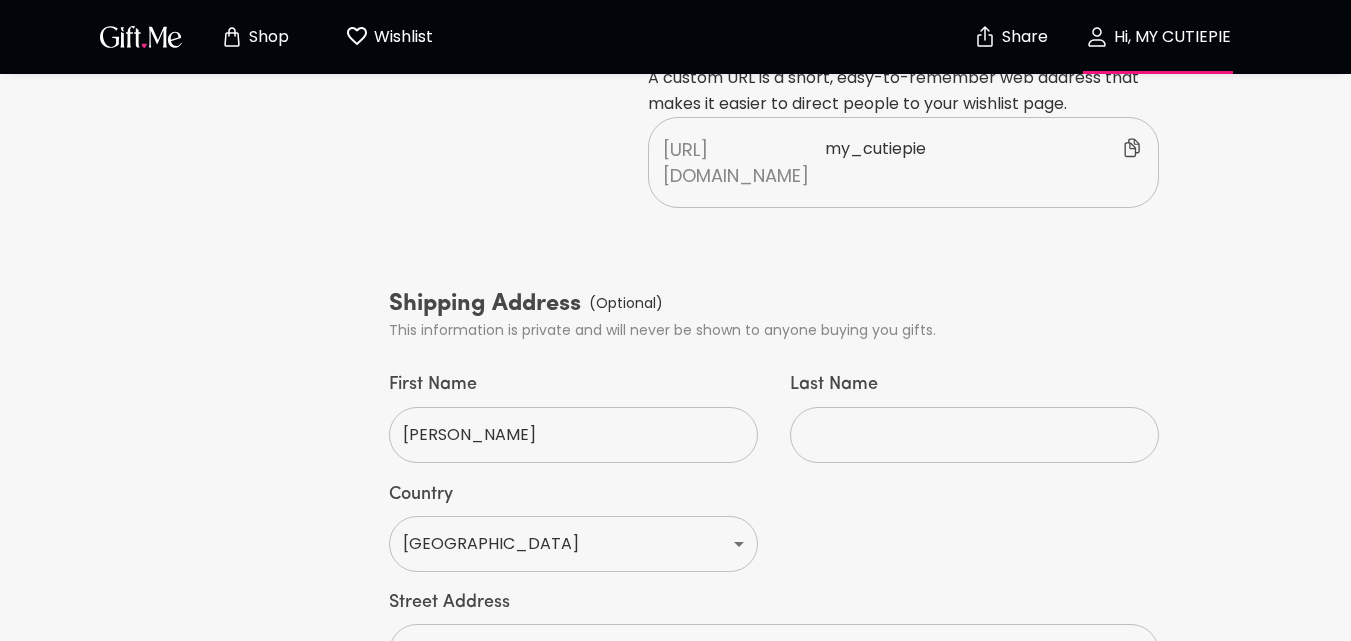 click on "Last Name" at bounding box center (963, 435) 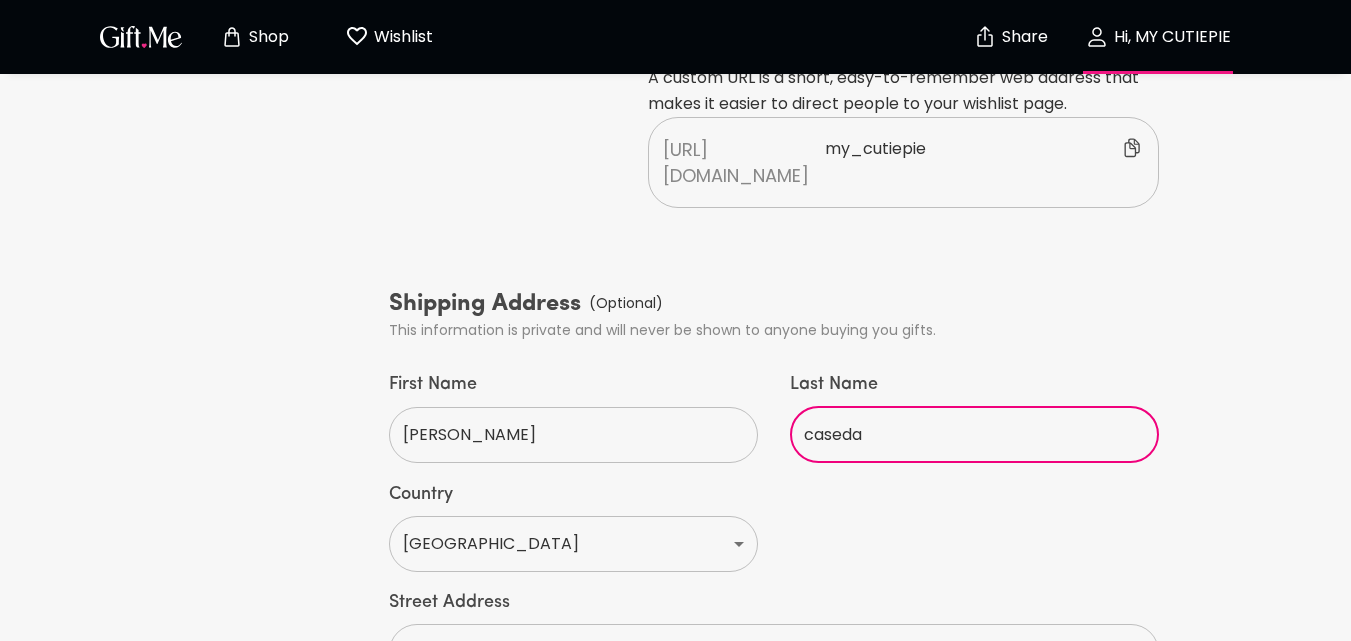 type on "caseda" 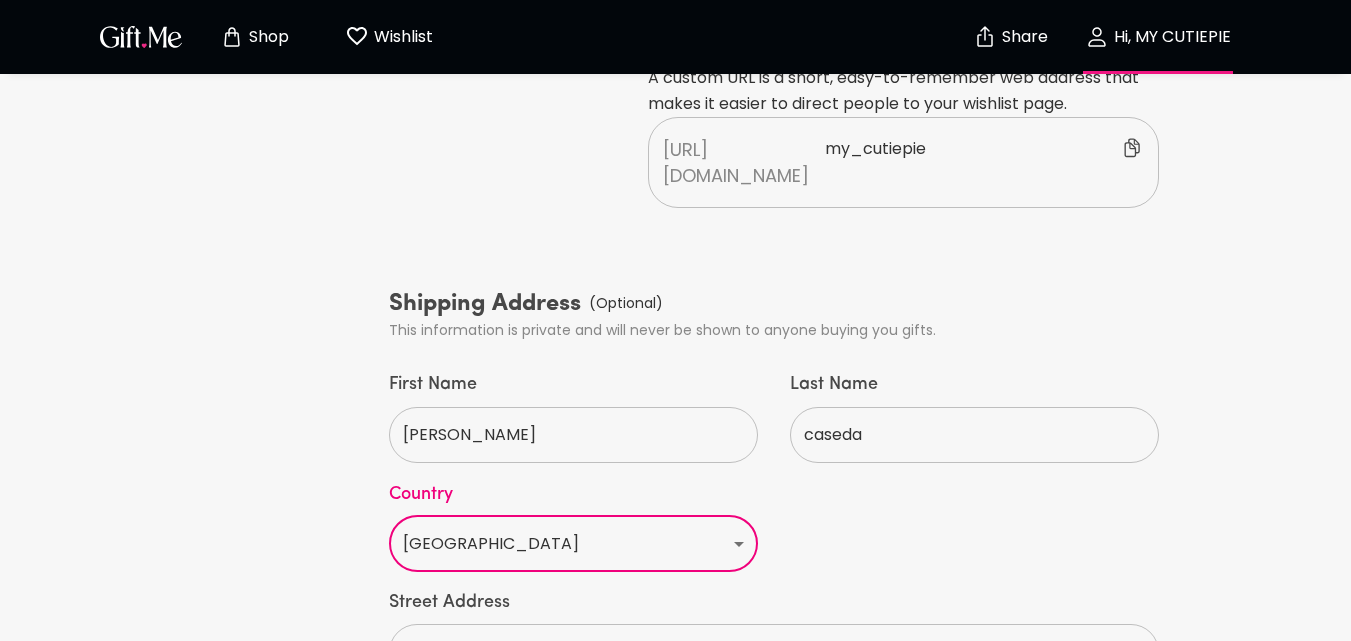 select on "PH" 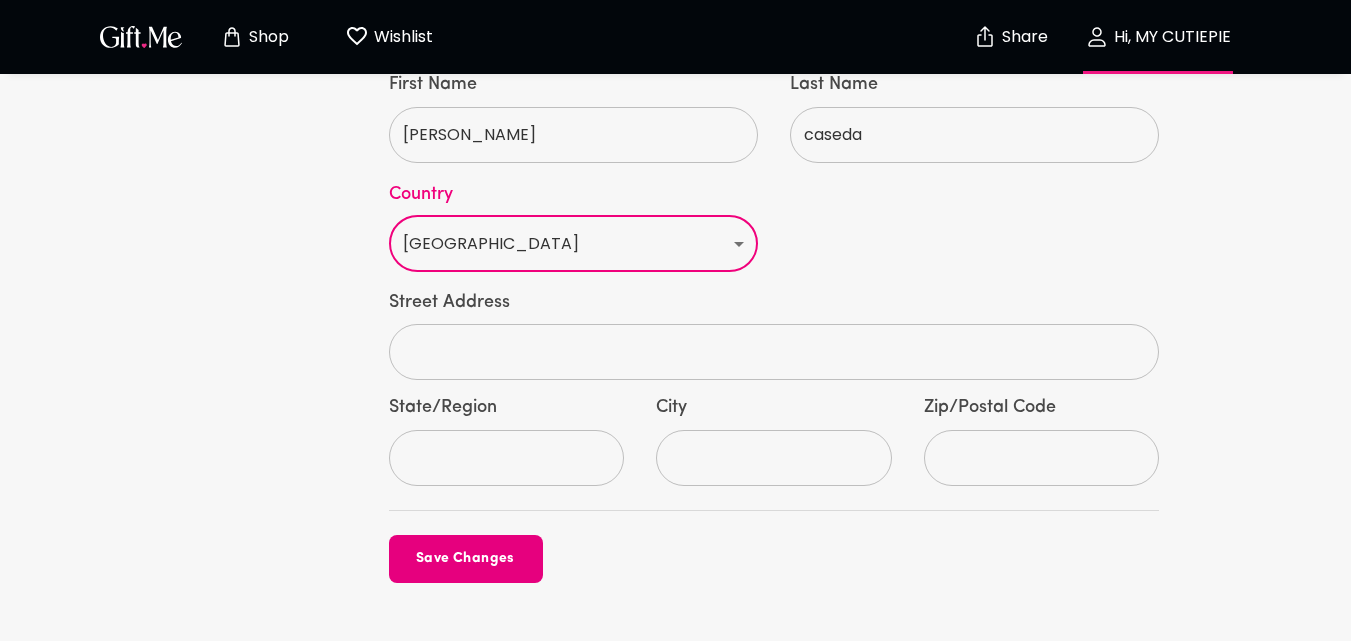 click at bounding box center (763, 352) 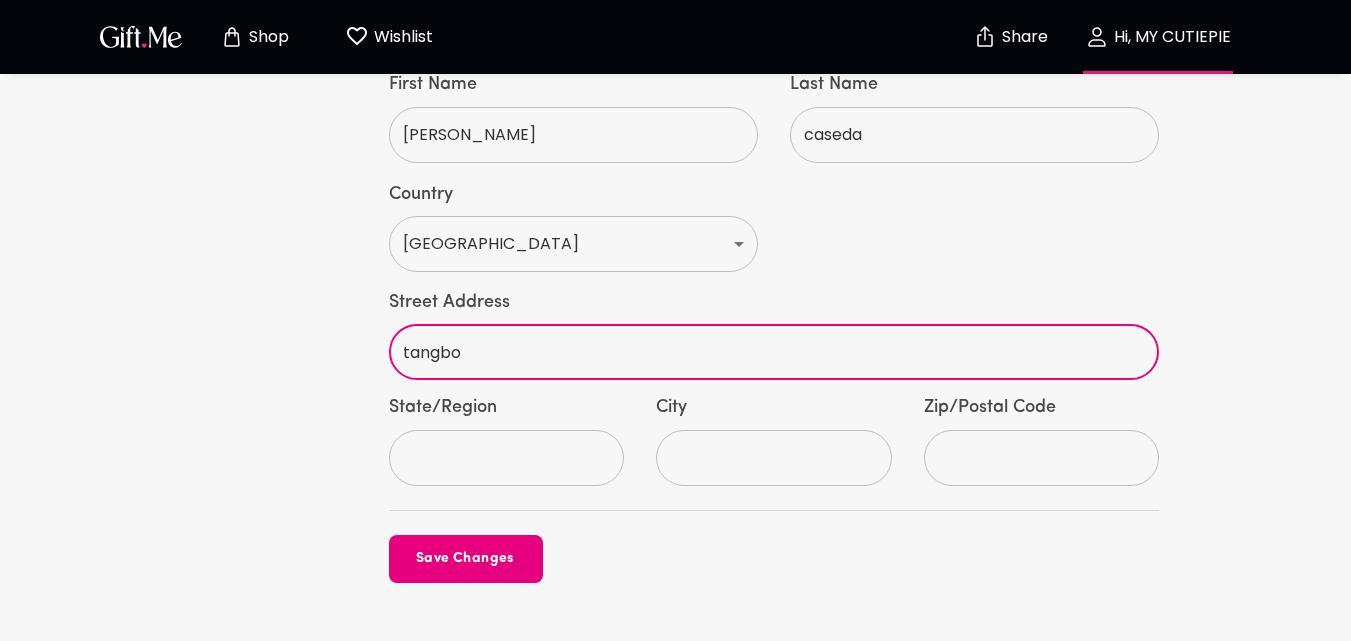type on "tangbo" 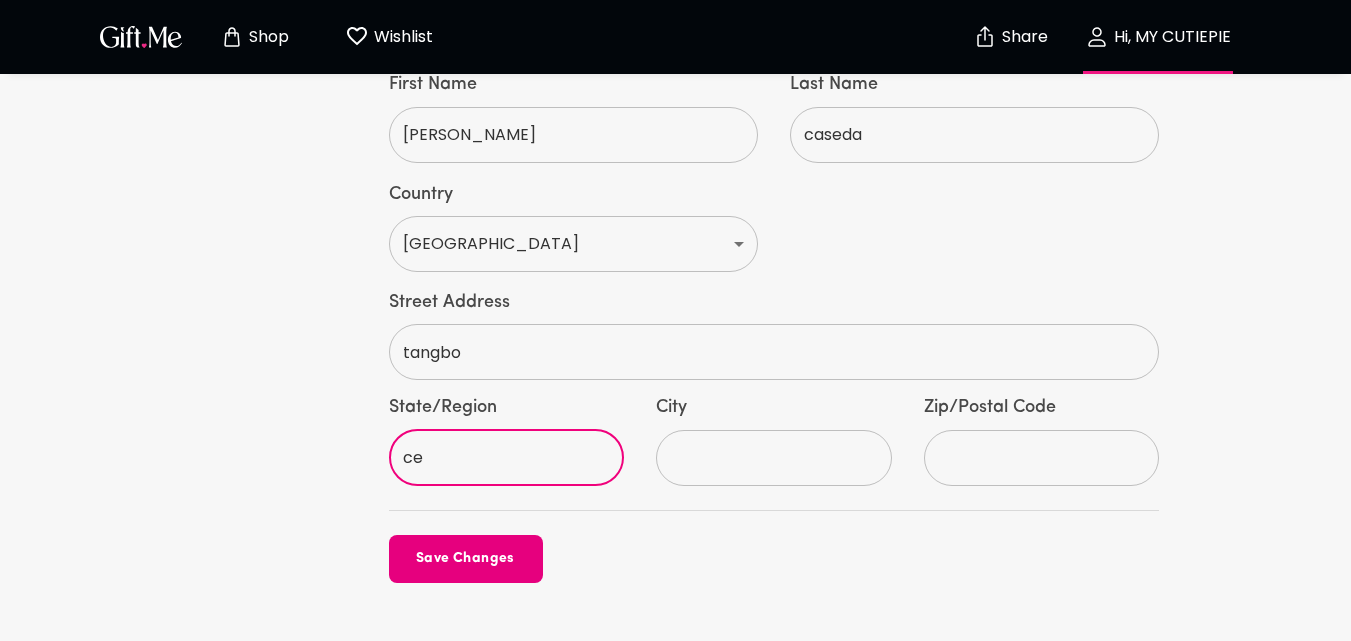 type on "c" 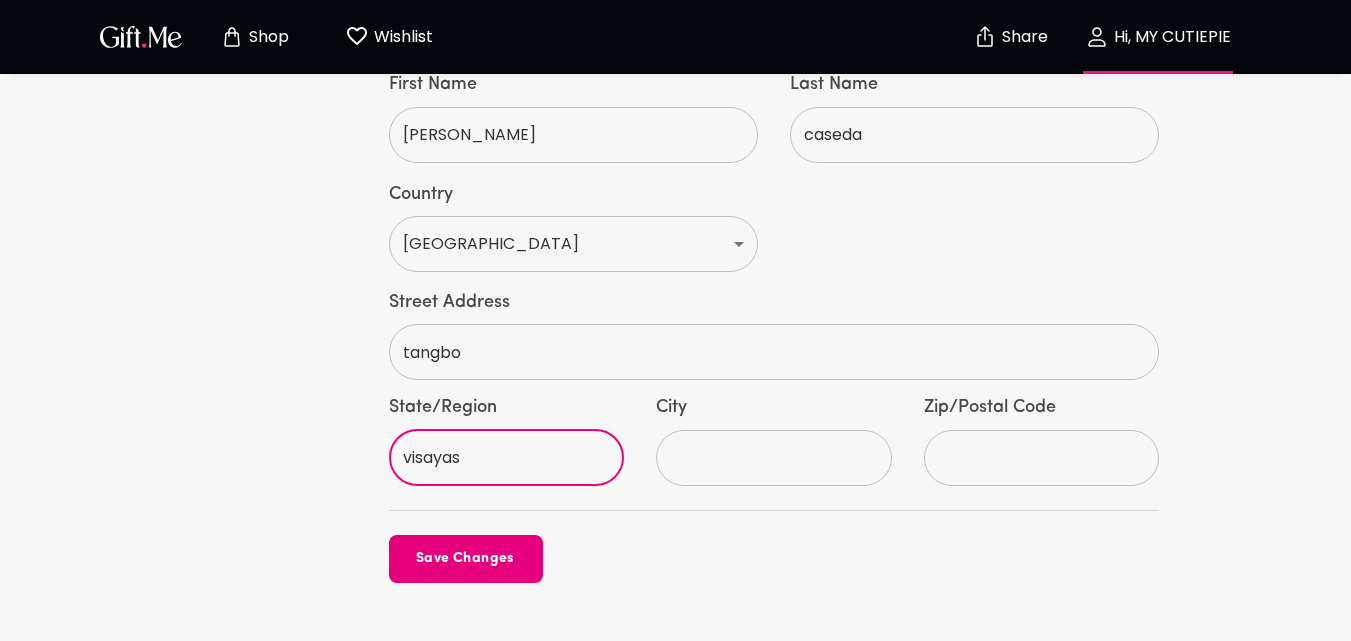 type on "visayas" 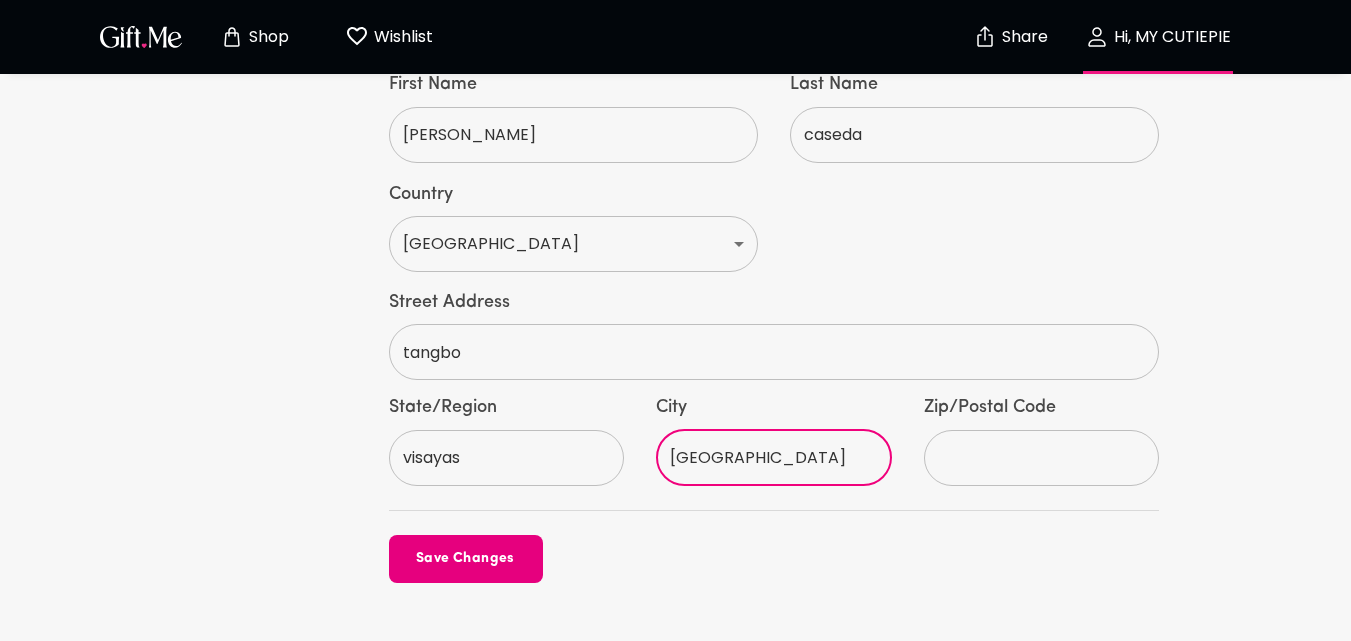 type on "cebu" 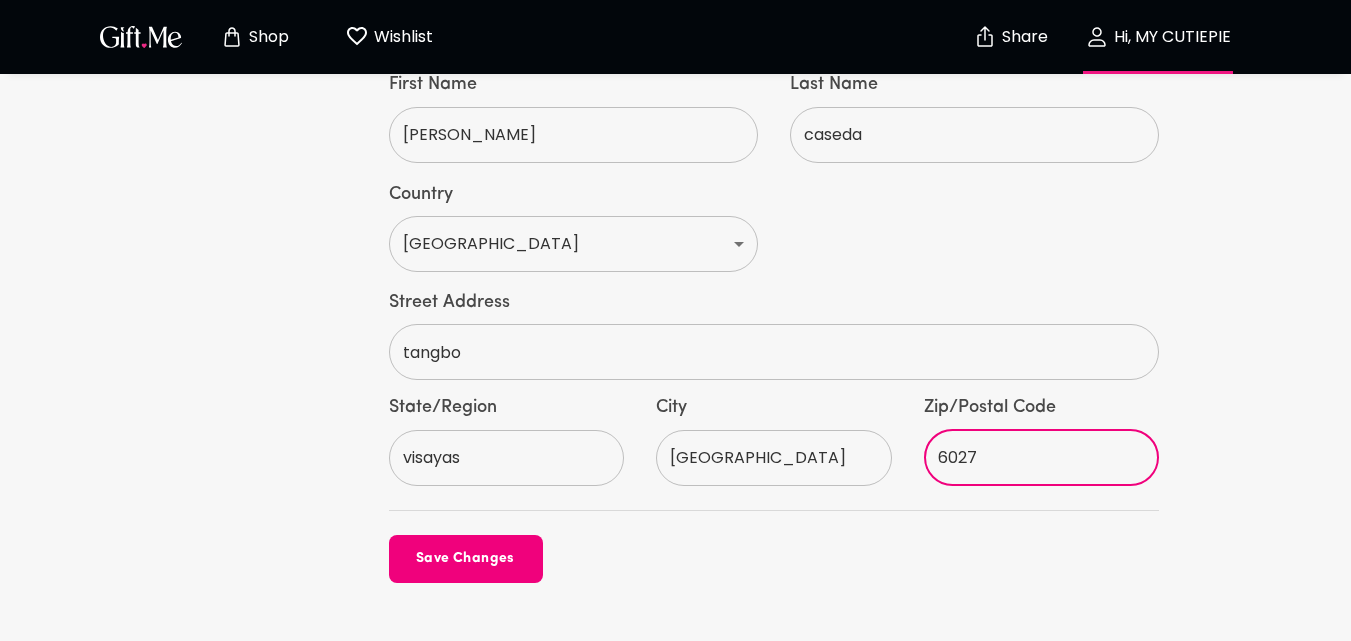 type on "6027" 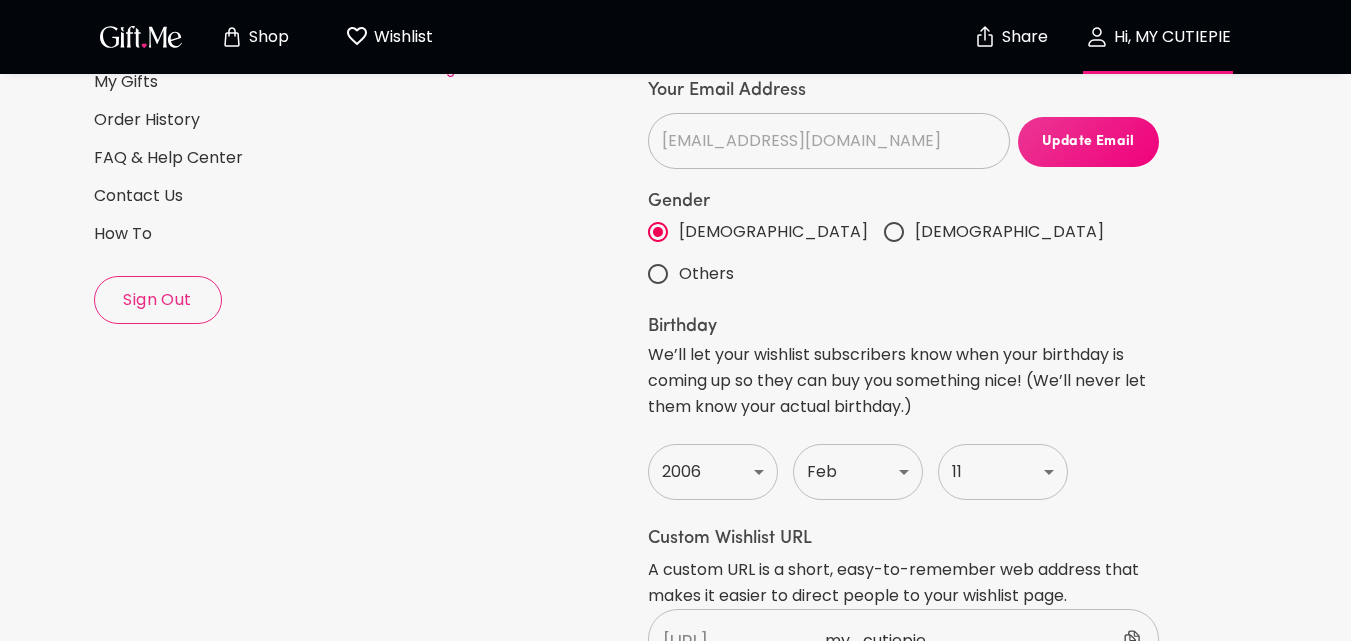 scroll, scrollTop: 109, scrollLeft: 0, axis: vertical 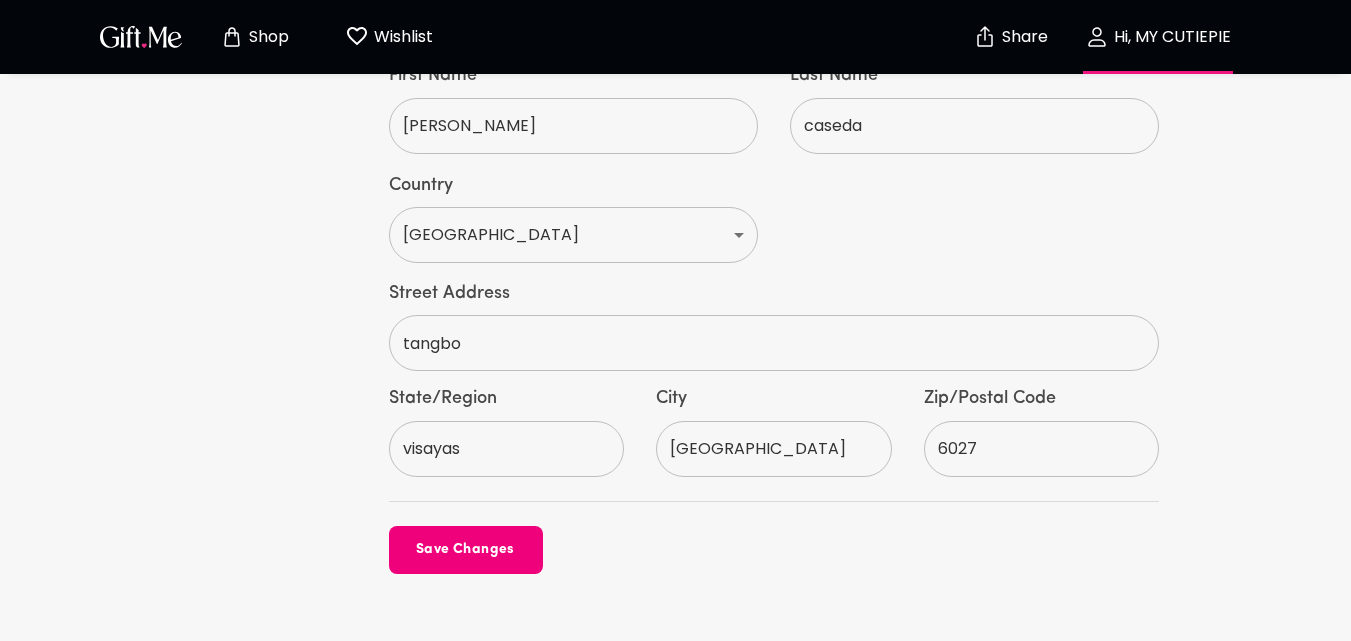 click on "Save Changes" at bounding box center (466, 550) 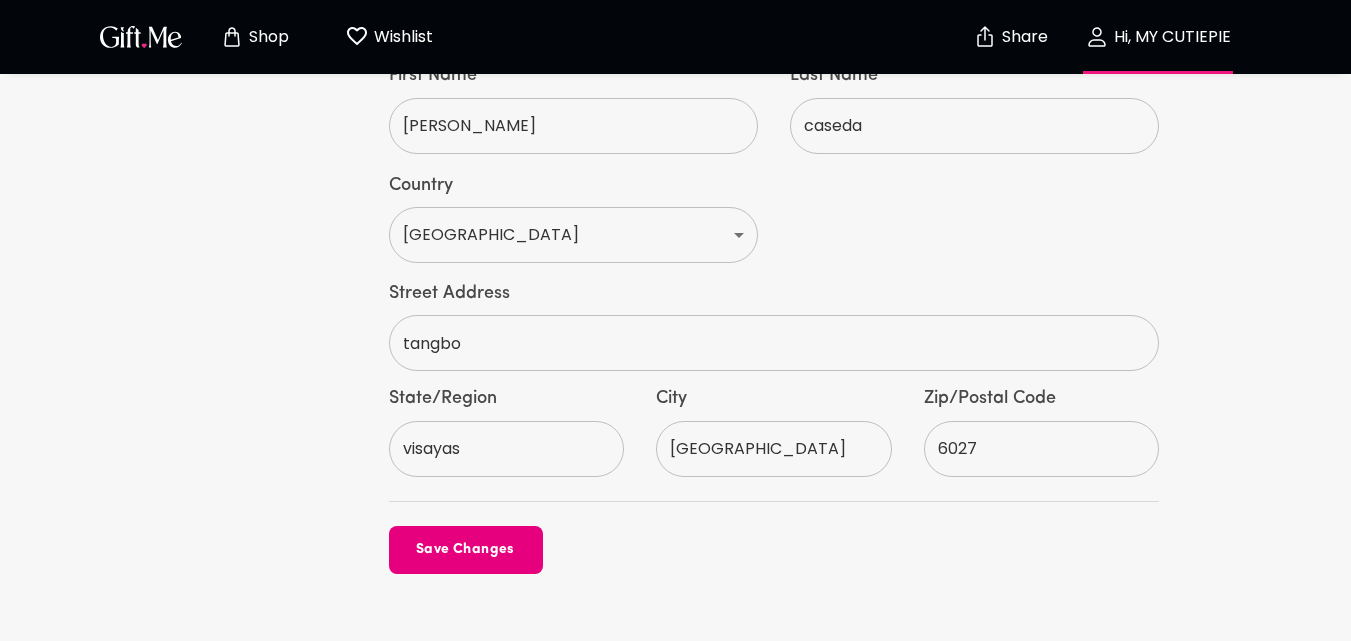 click on "Shop" at bounding box center [266, 37] 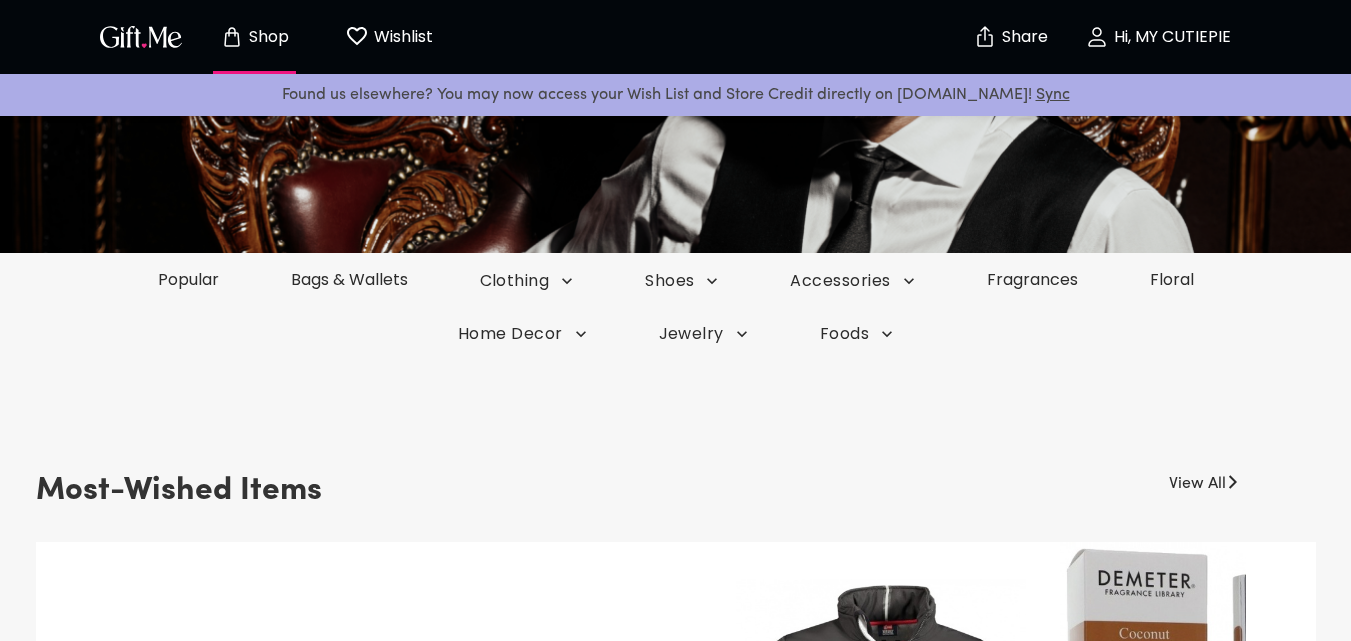 scroll, scrollTop: 300, scrollLeft: 0, axis: vertical 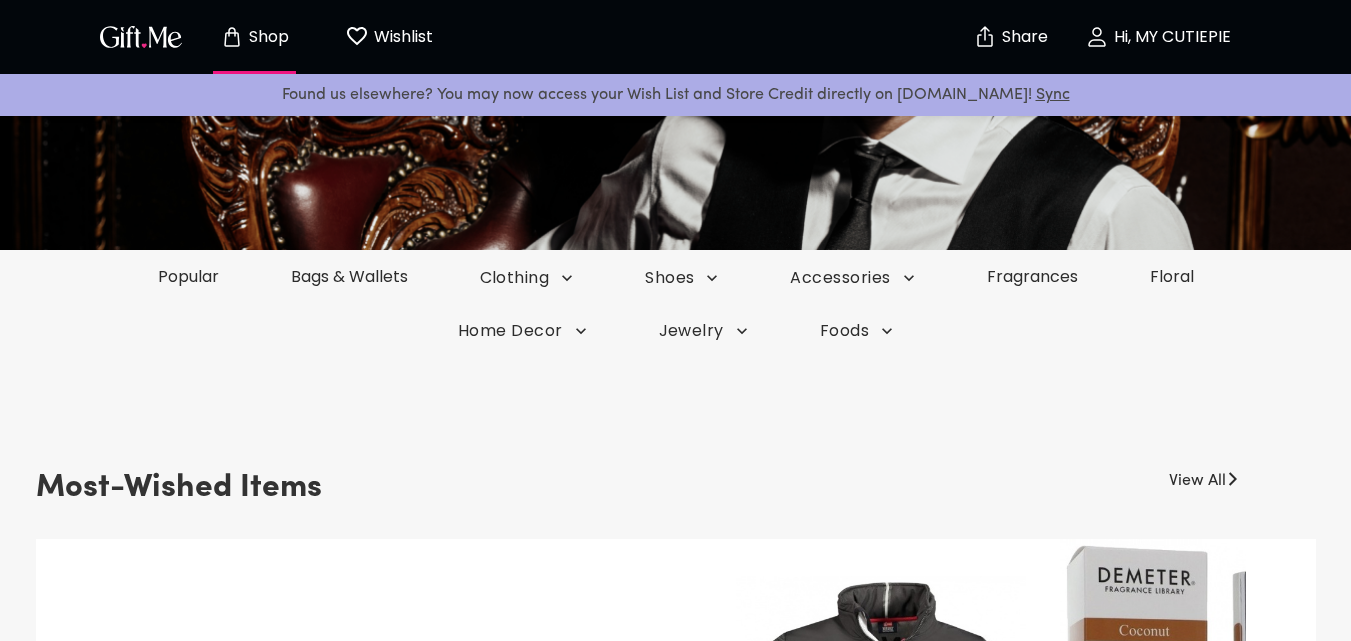 click on "Hi, MY CUTIEPIE" at bounding box center (1170, 37) 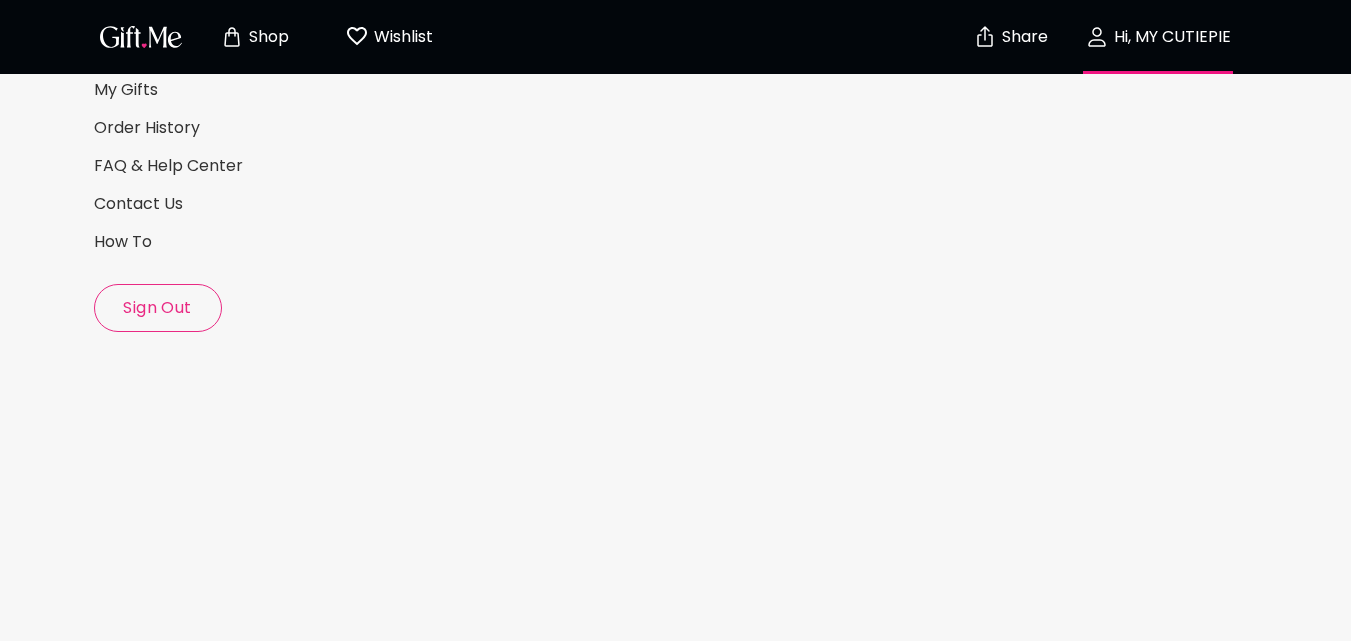 scroll, scrollTop: 0, scrollLeft: 0, axis: both 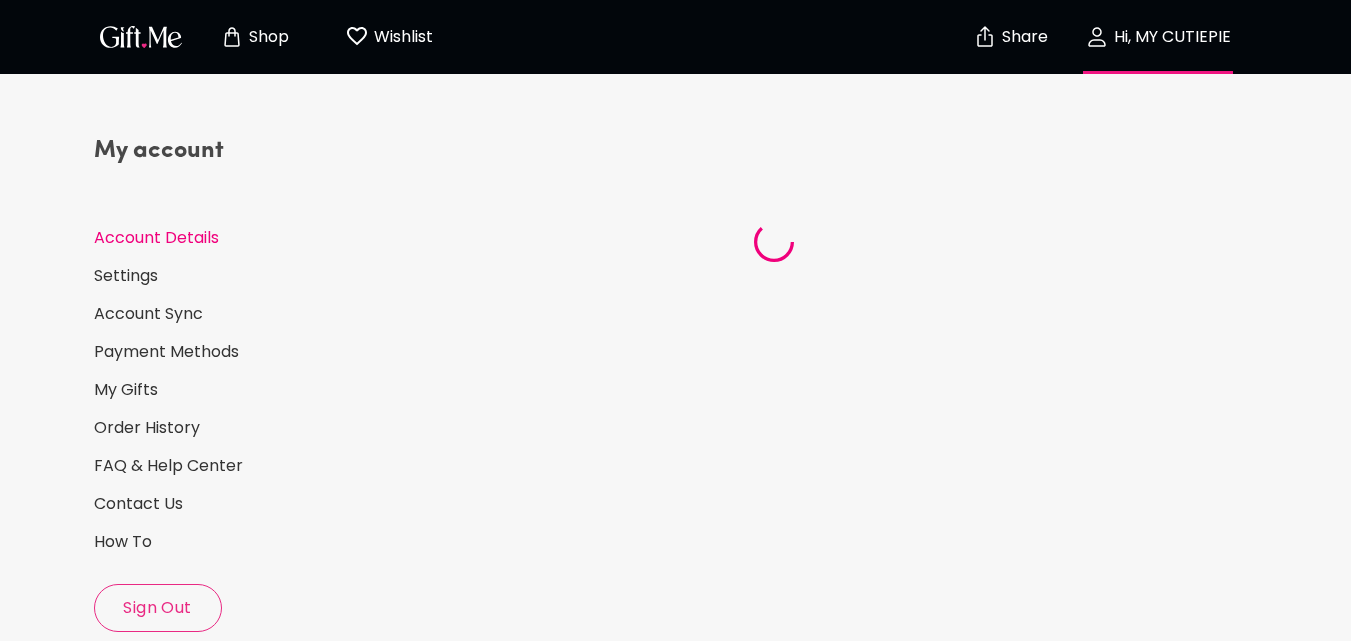 click on "Sign Out" at bounding box center [158, 608] 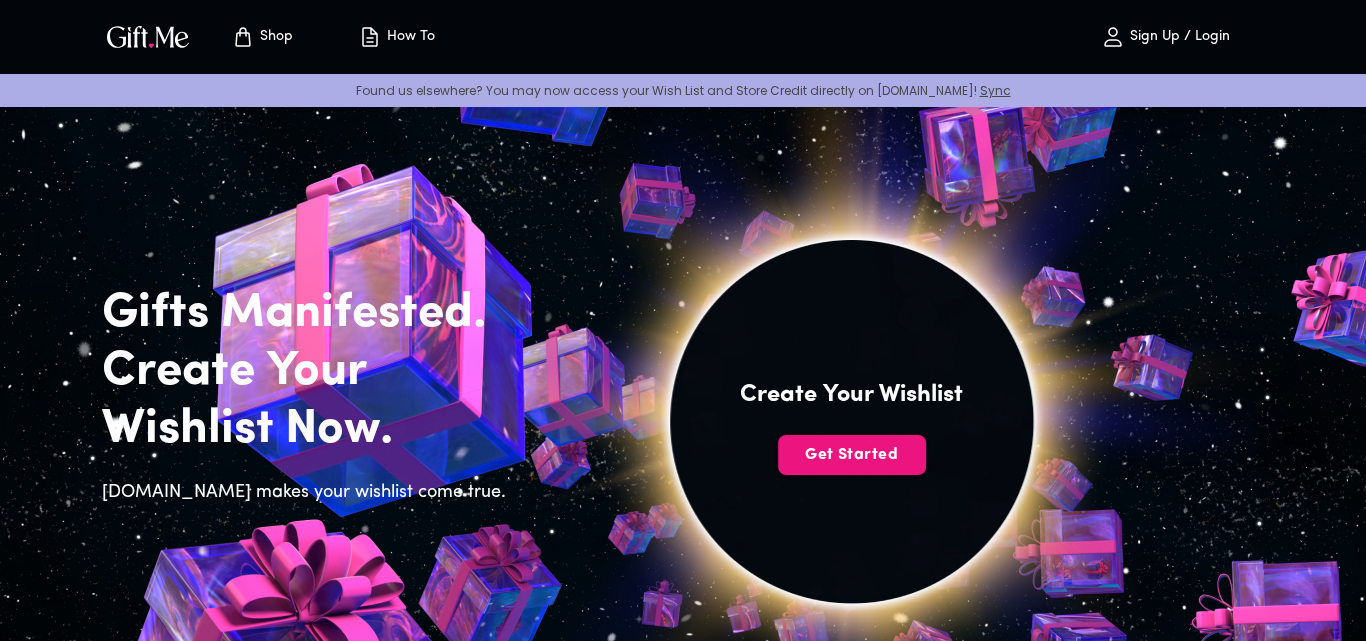 scroll, scrollTop: 0, scrollLeft: 0, axis: both 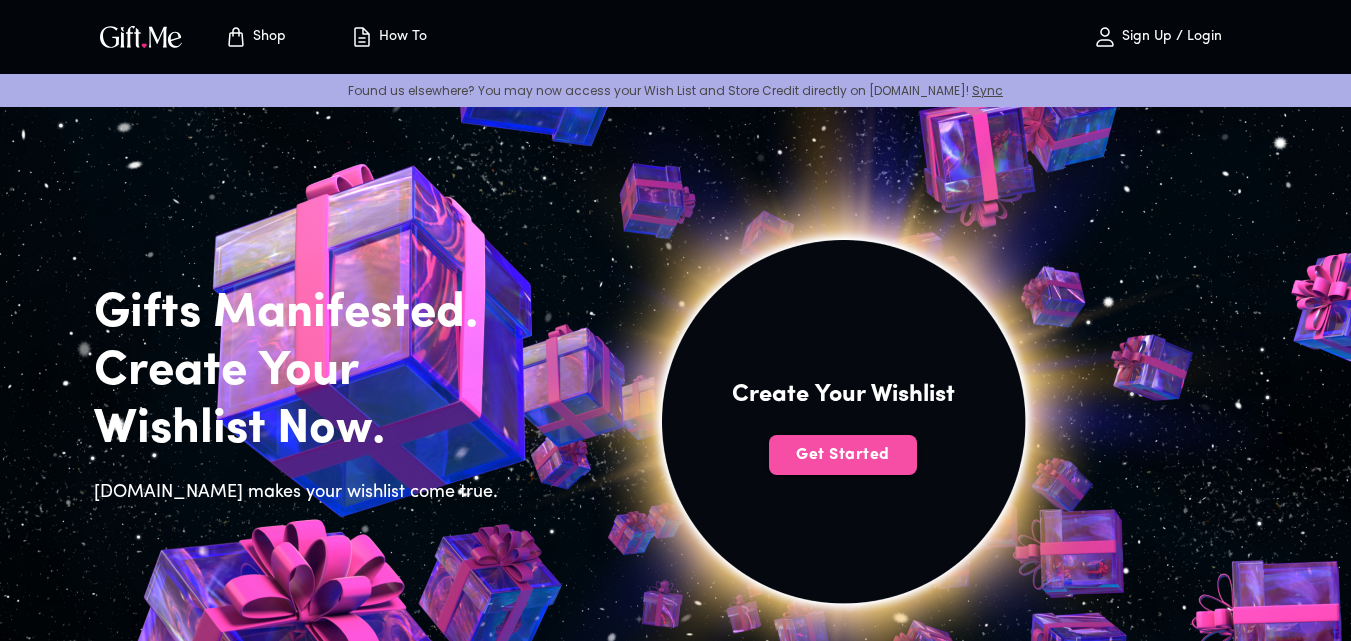 click on "Get Started" at bounding box center [843, 455] 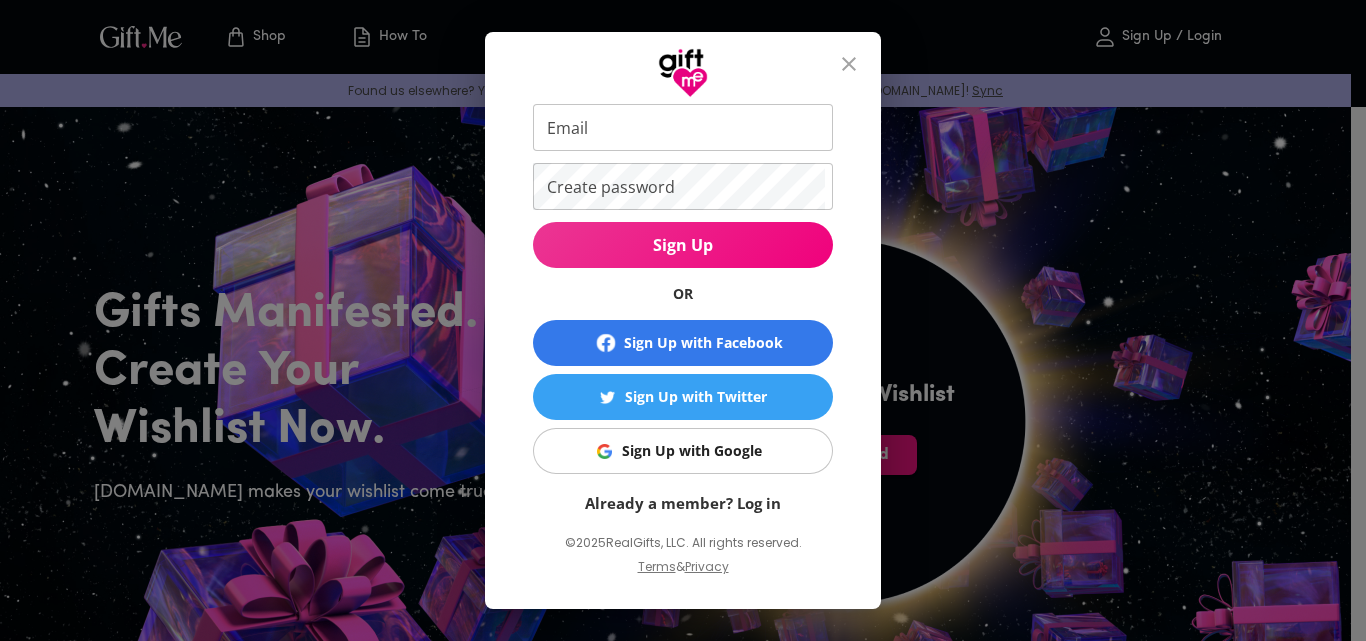 scroll, scrollTop: 107, scrollLeft: 0, axis: vertical 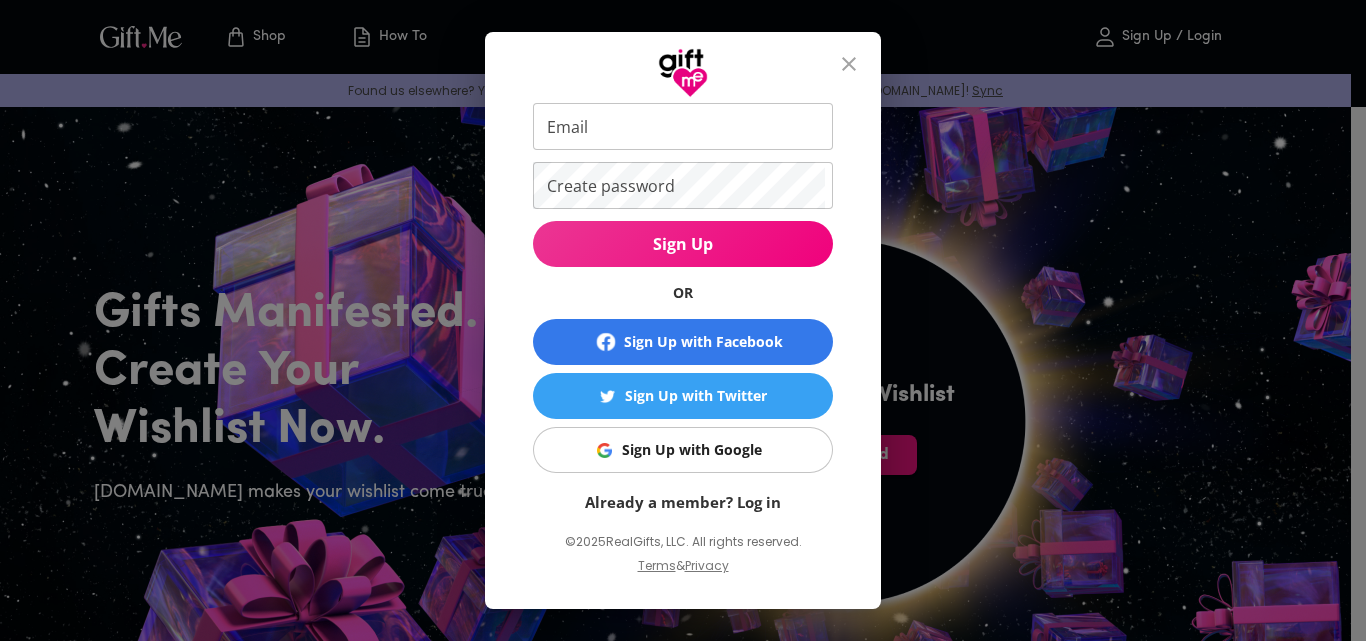 click on "Sign Up with Facebook" at bounding box center [703, 342] 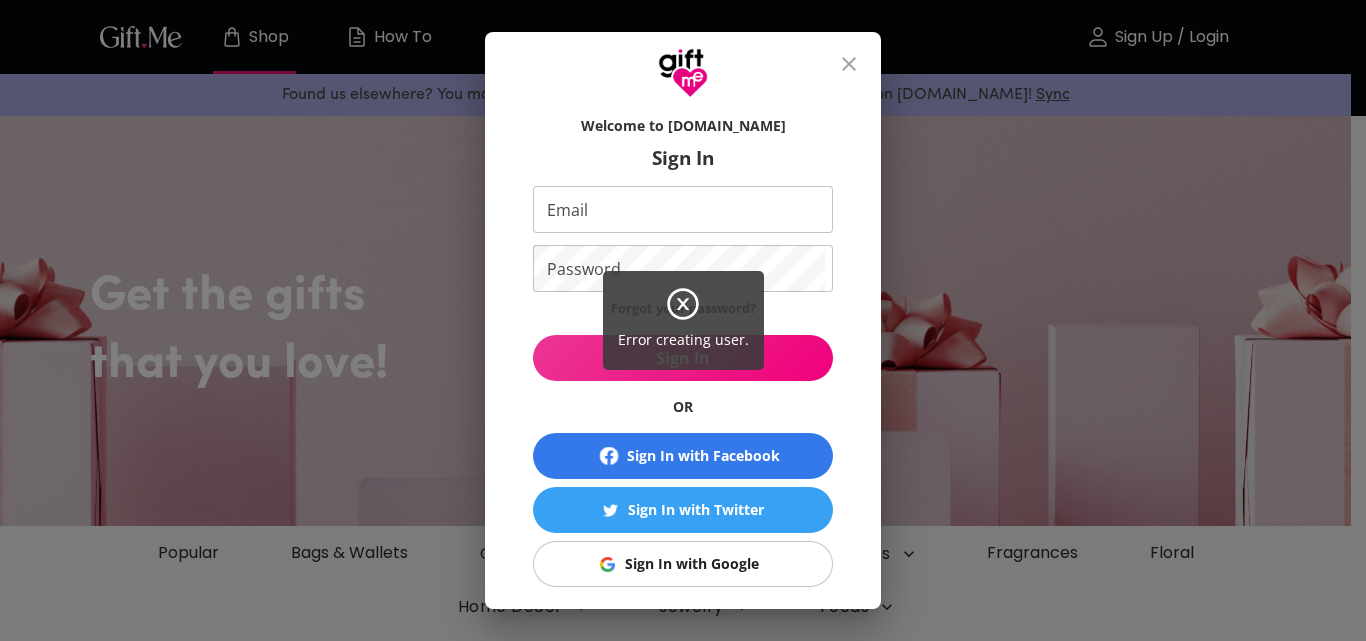 scroll, scrollTop: 0, scrollLeft: 0, axis: both 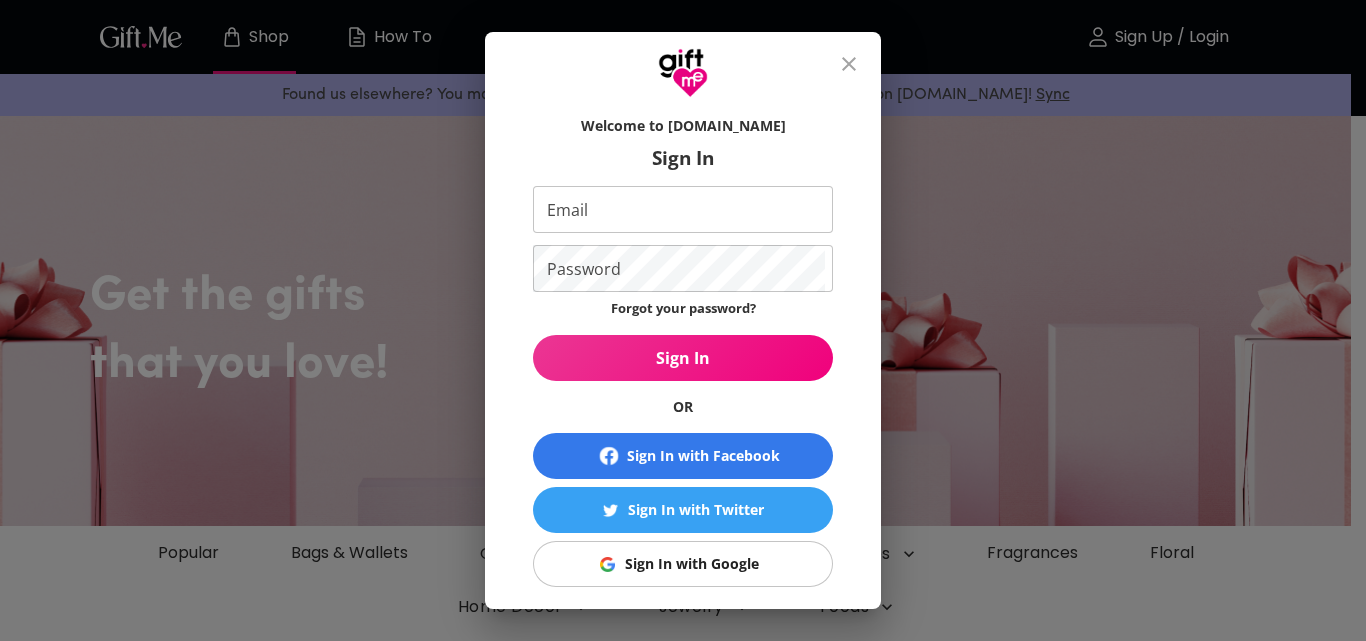click on "Error creating user." at bounding box center [683, 320] 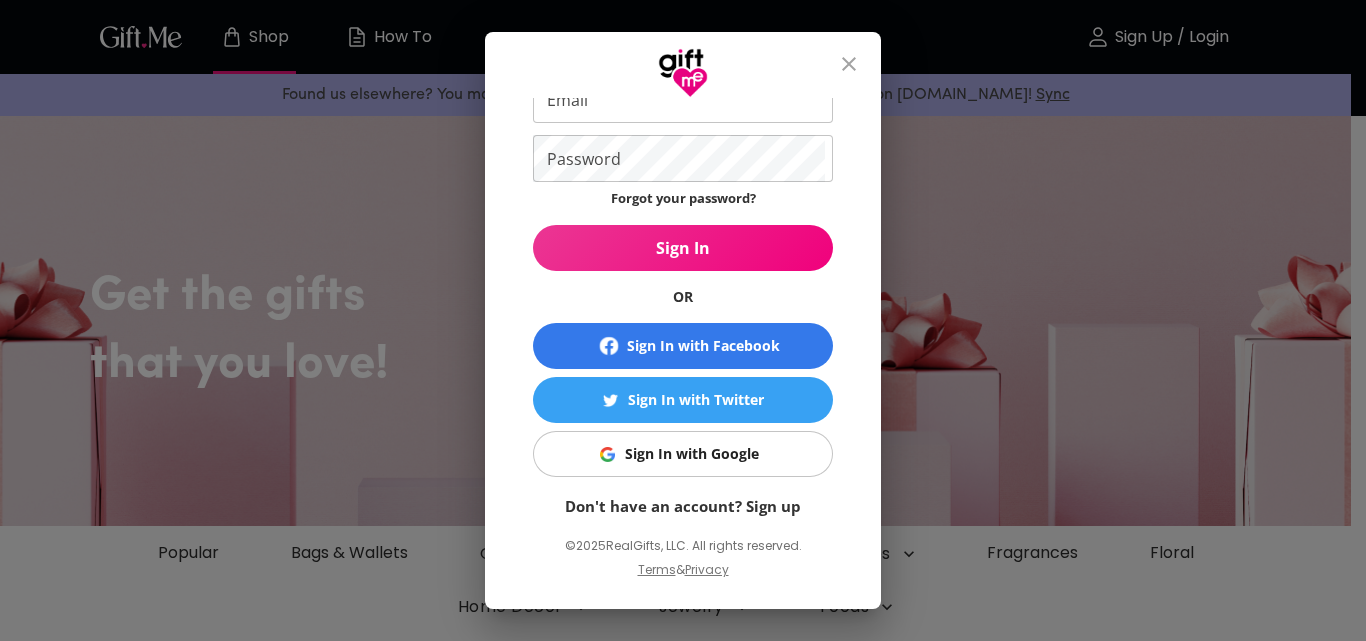scroll, scrollTop: 114, scrollLeft: 0, axis: vertical 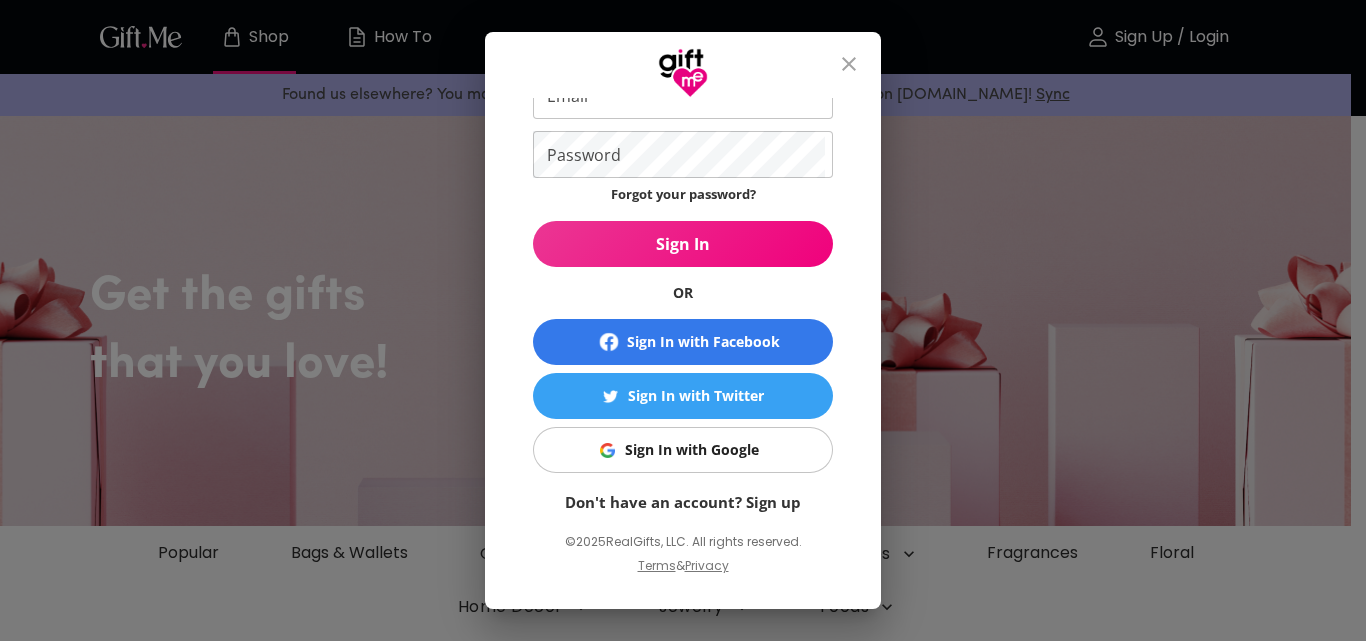 click on "Don't have an account? Sign up" at bounding box center (683, 502) 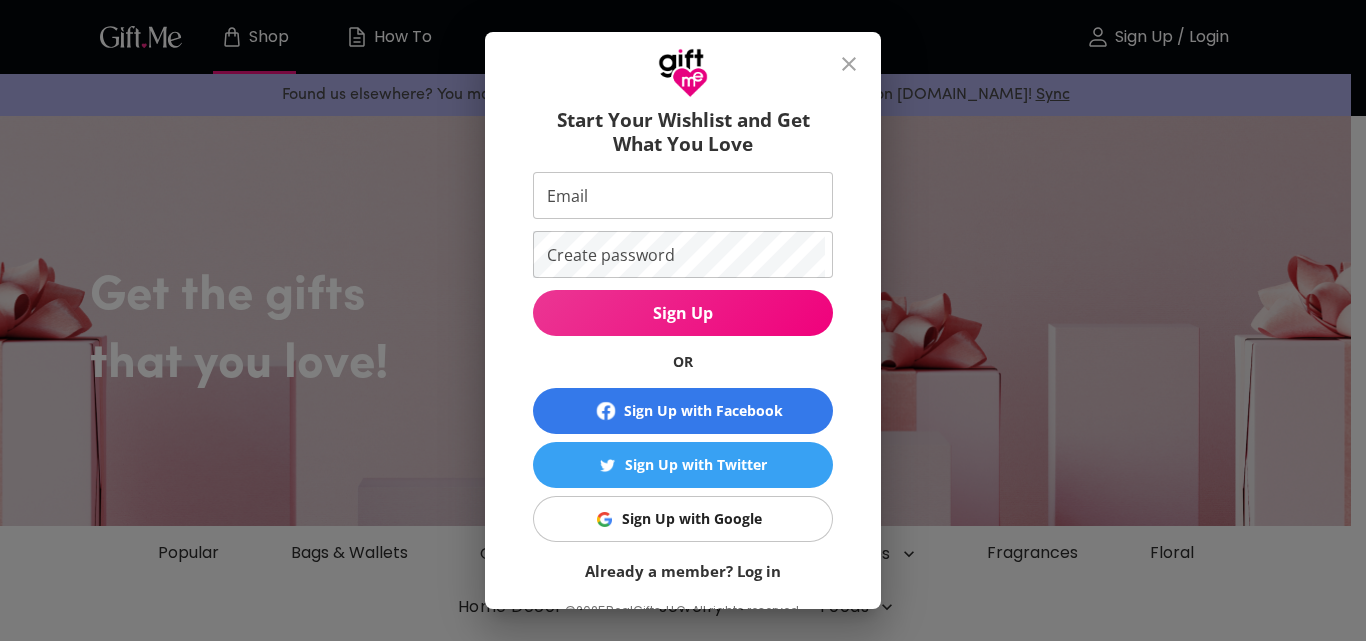 scroll, scrollTop: 0, scrollLeft: 0, axis: both 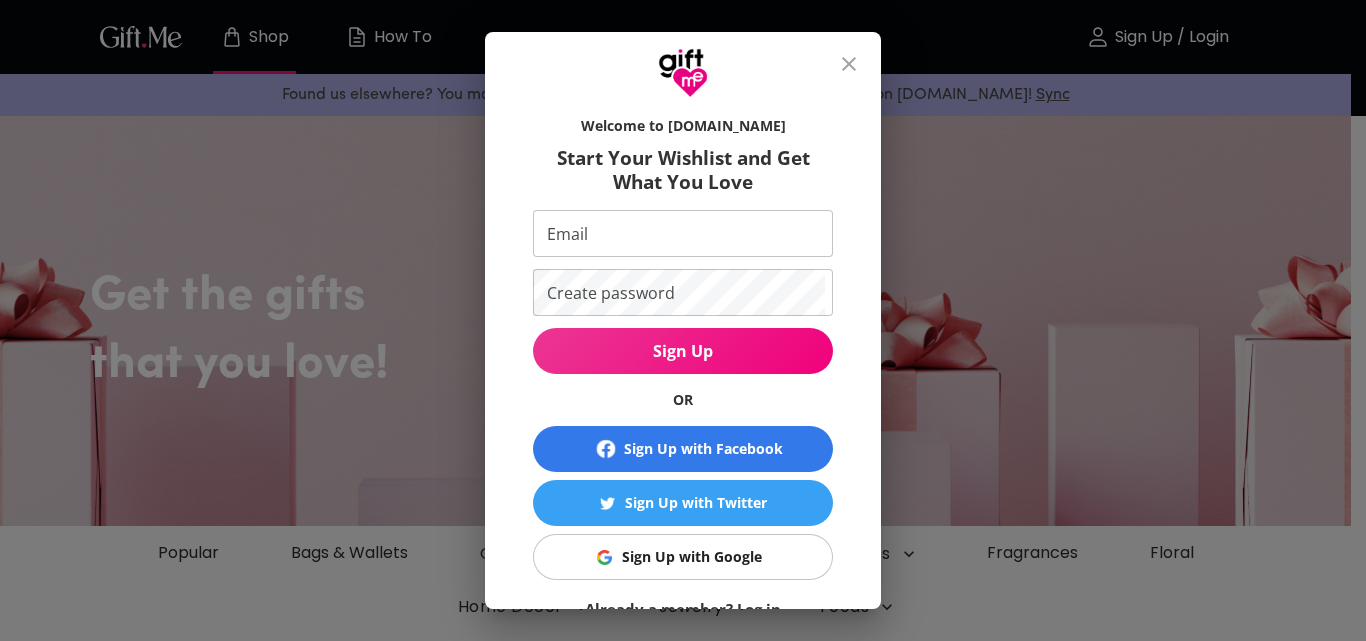 click on "Email" at bounding box center [679, 233] 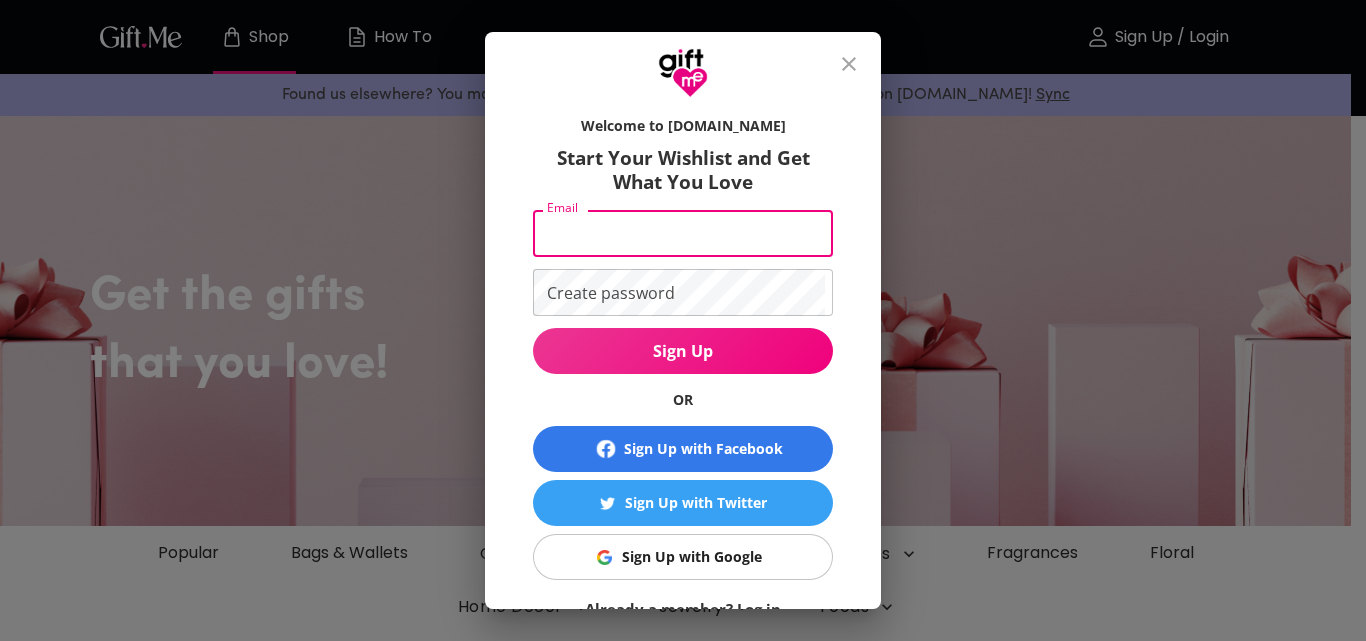 type on "casedaandrew@gmail.com" 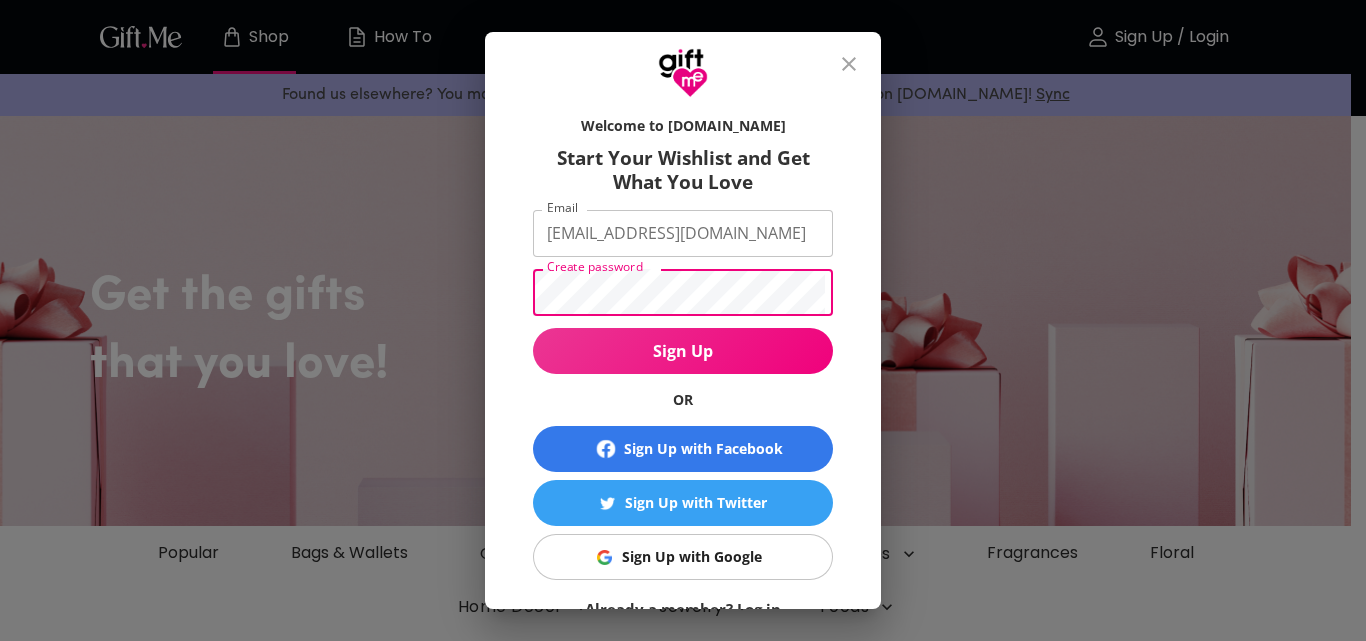 click on "Sign Up" at bounding box center [683, 351] 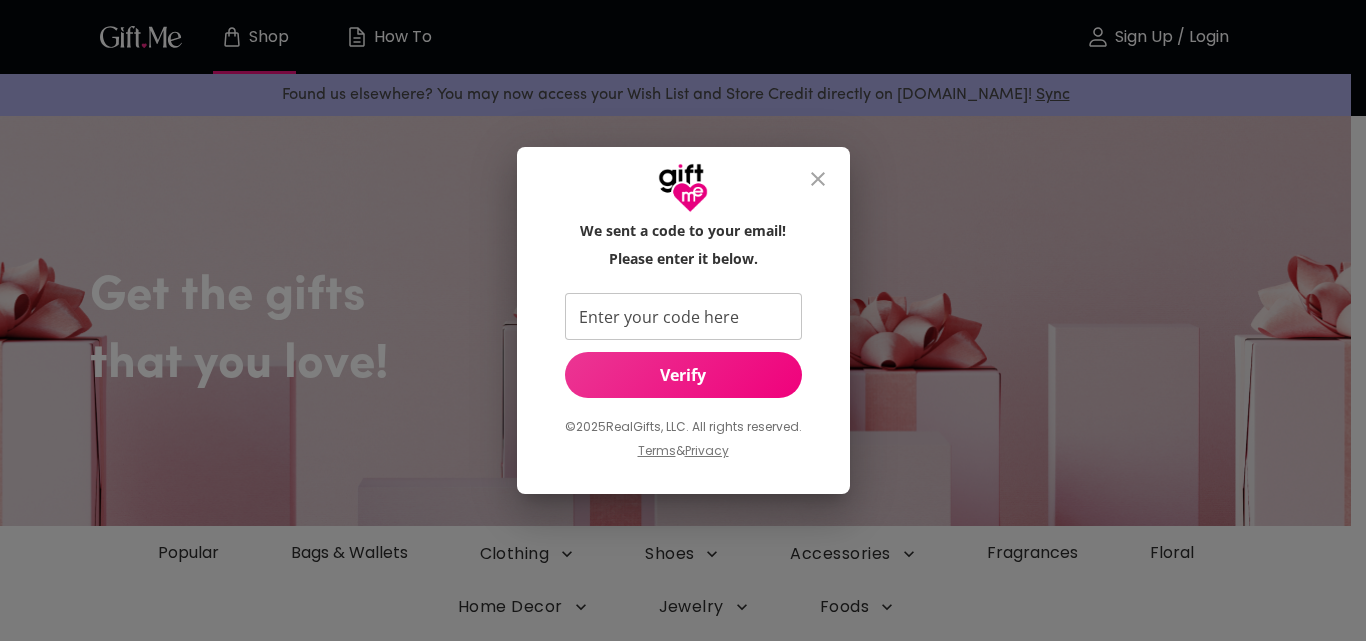 click on "Enter your code here" at bounding box center [679, 316] 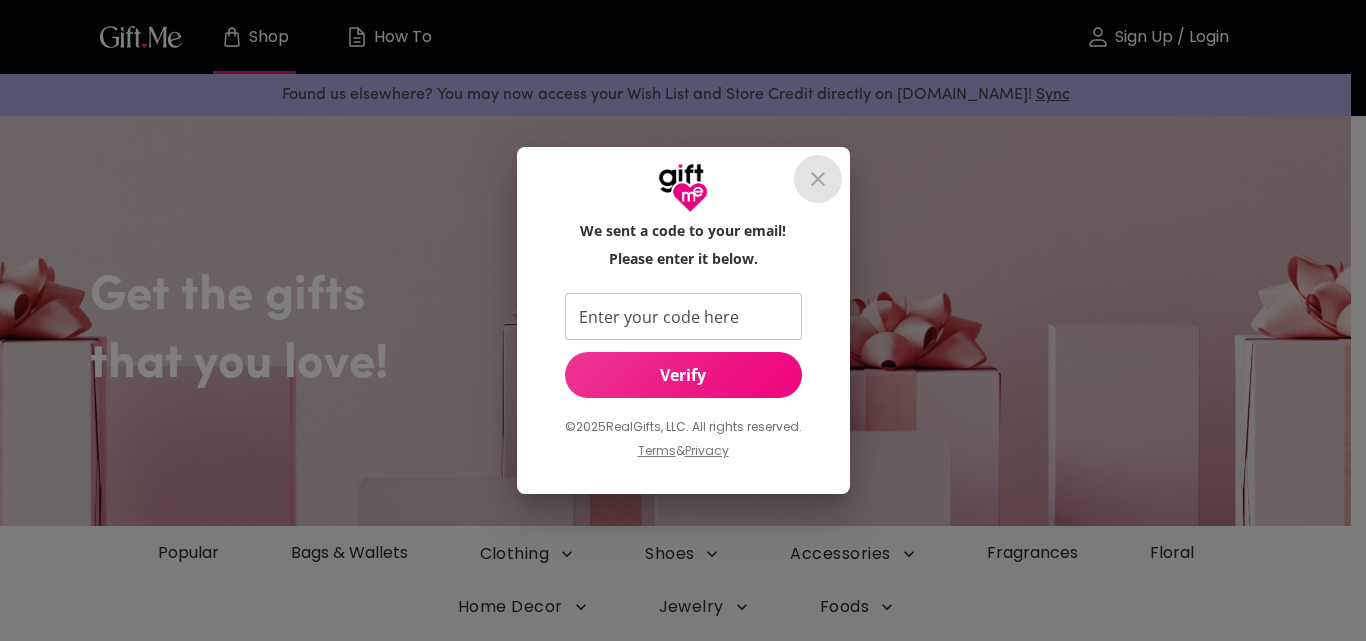 click 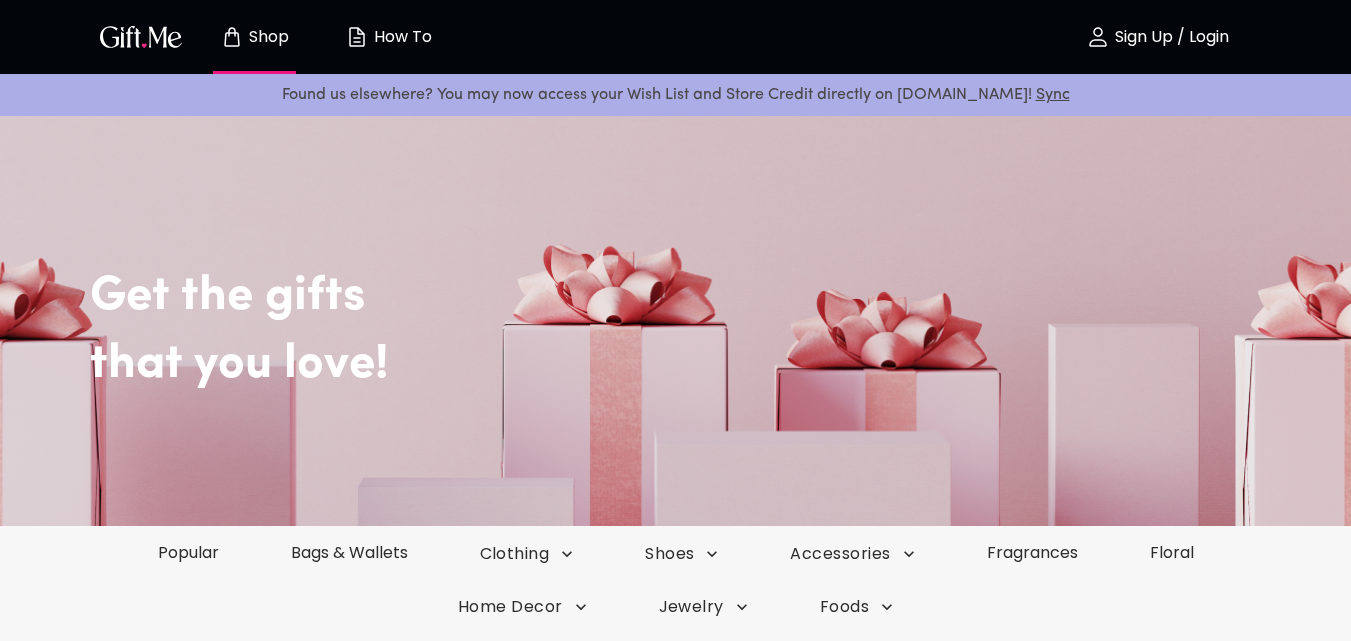 click on "Sign Up / Login" at bounding box center (1169, 37) 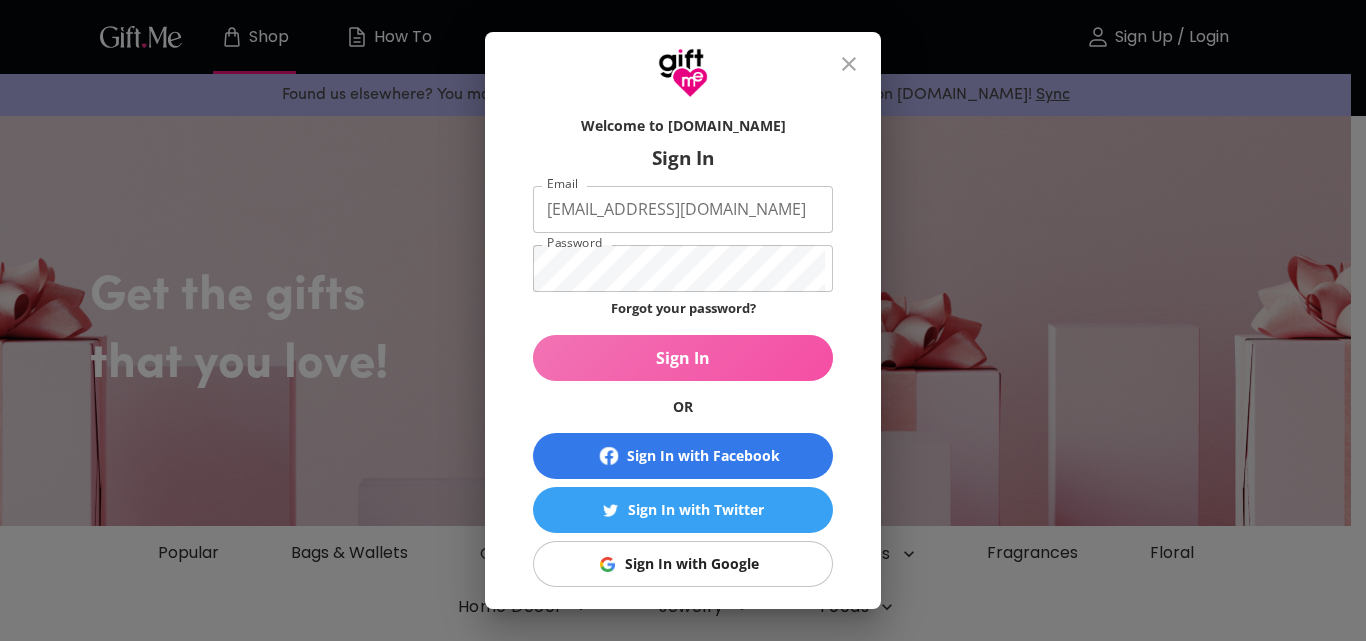 click on "Sign In" at bounding box center [683, 358] 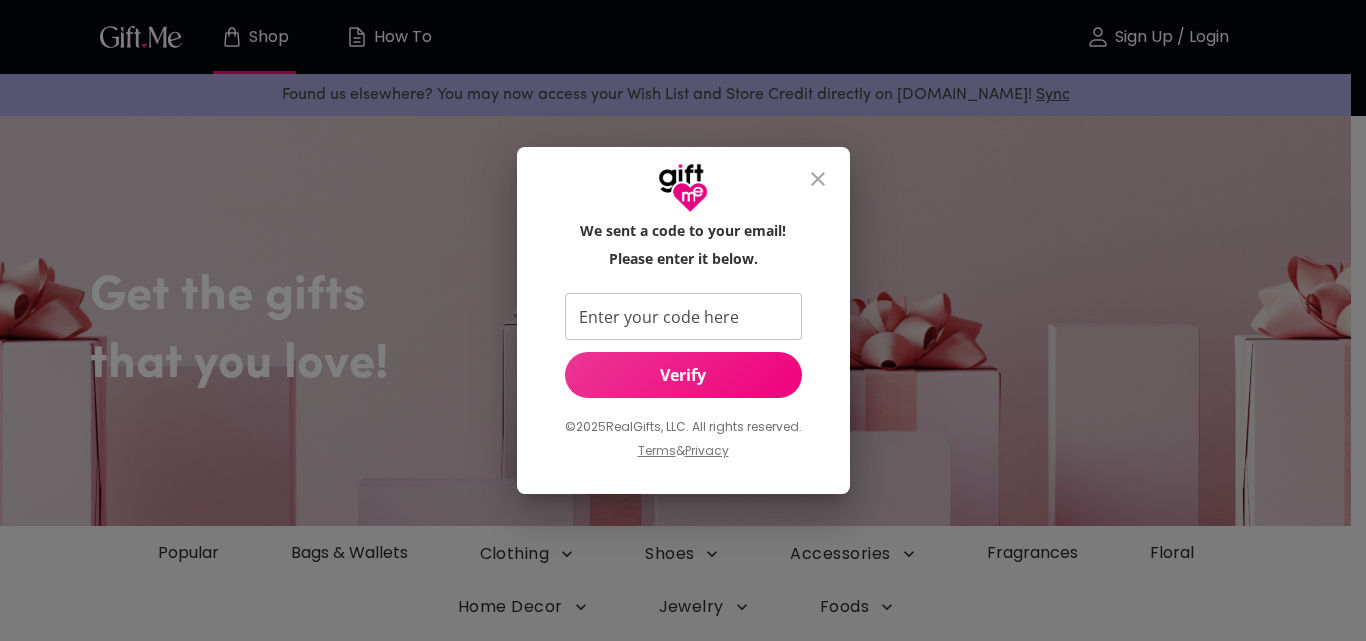 click 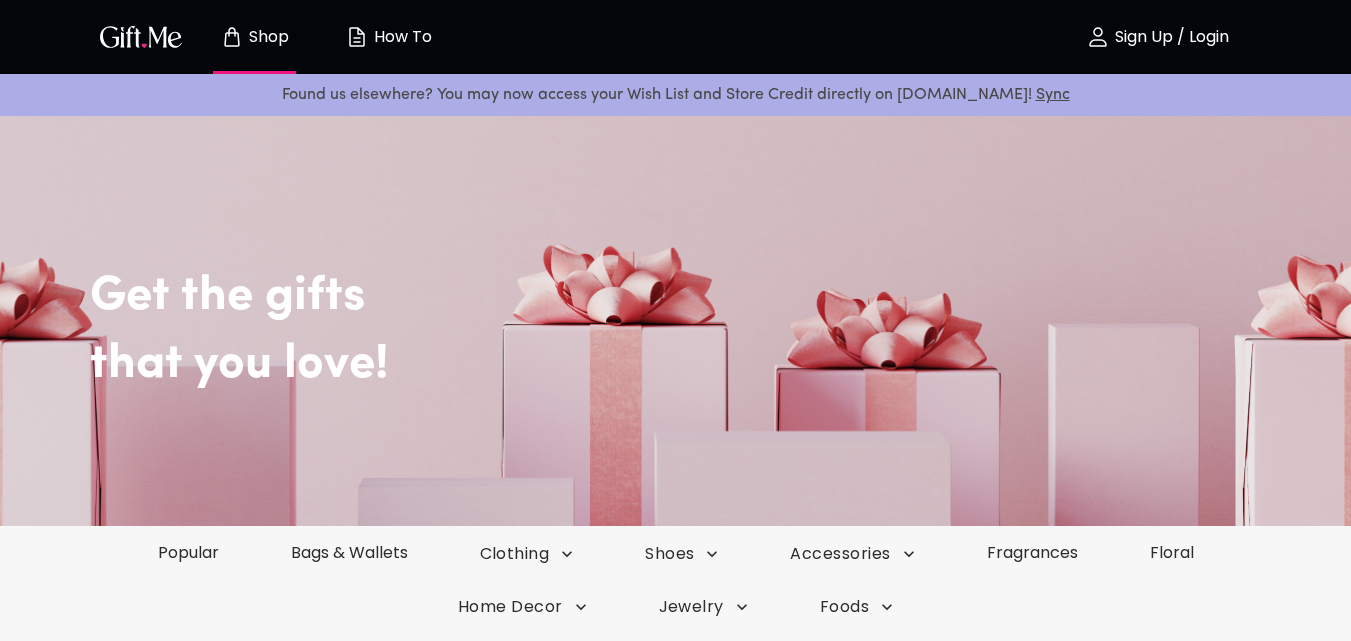 click on "Sign Up / Login" at bounding box center [1169, 37] 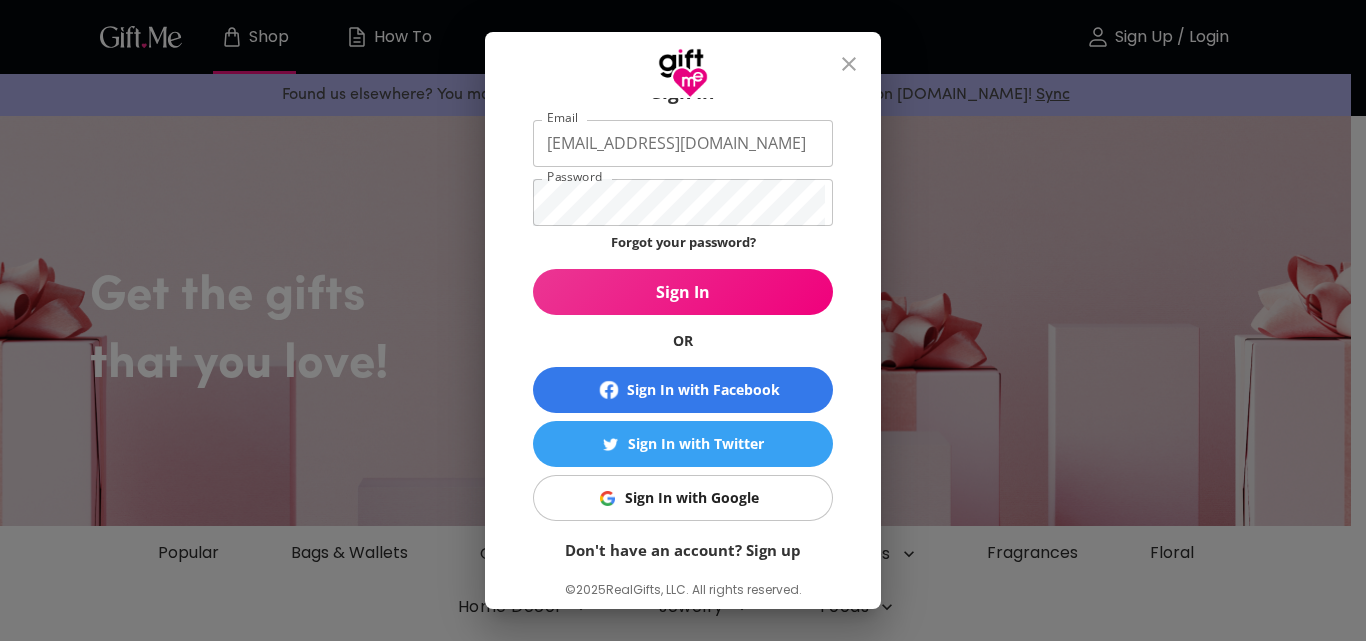 scroll, scrollTop: 114, scrollLeft: 0, axis: vertical 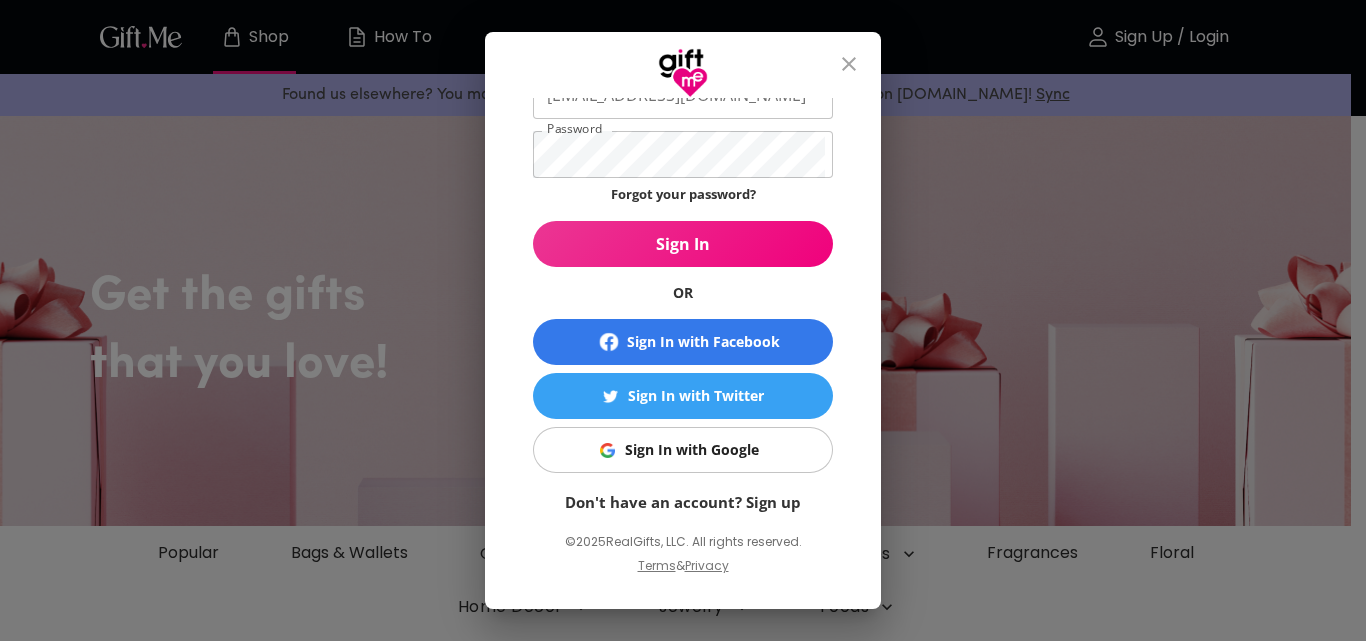 click on "Sign In with Google" at bounding box center (692, 450) 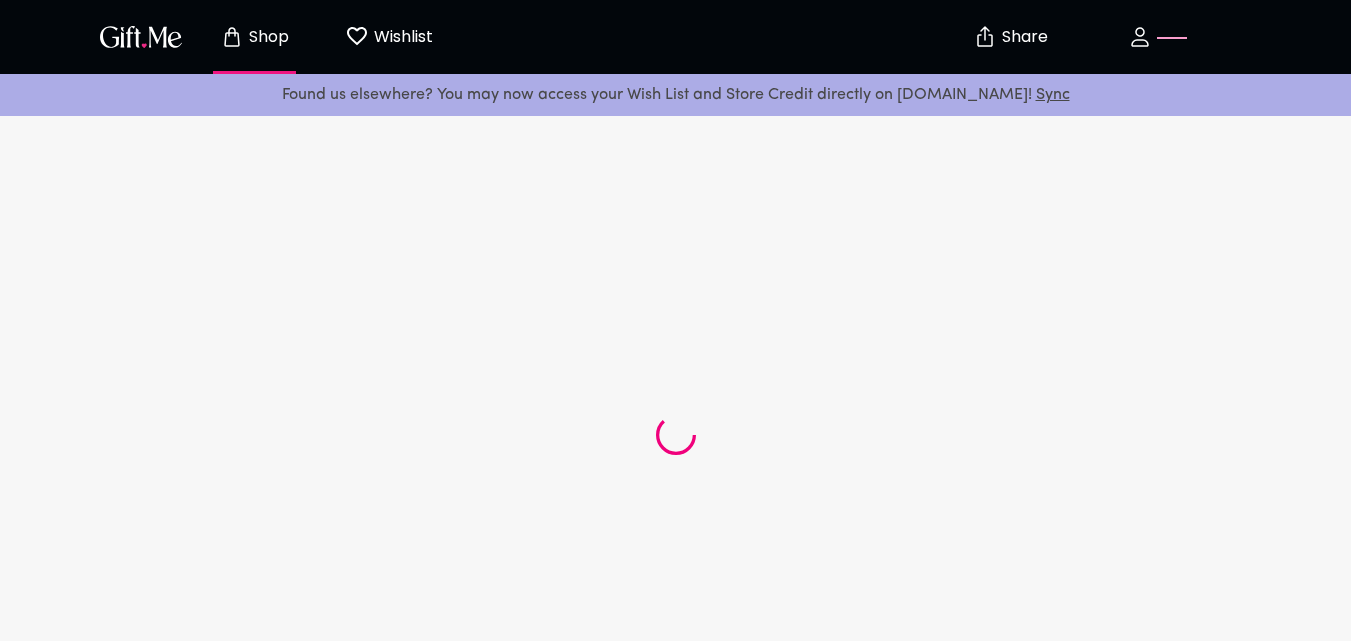 scroll, scrollTop: 0, scrollLeft: 0, axis: both 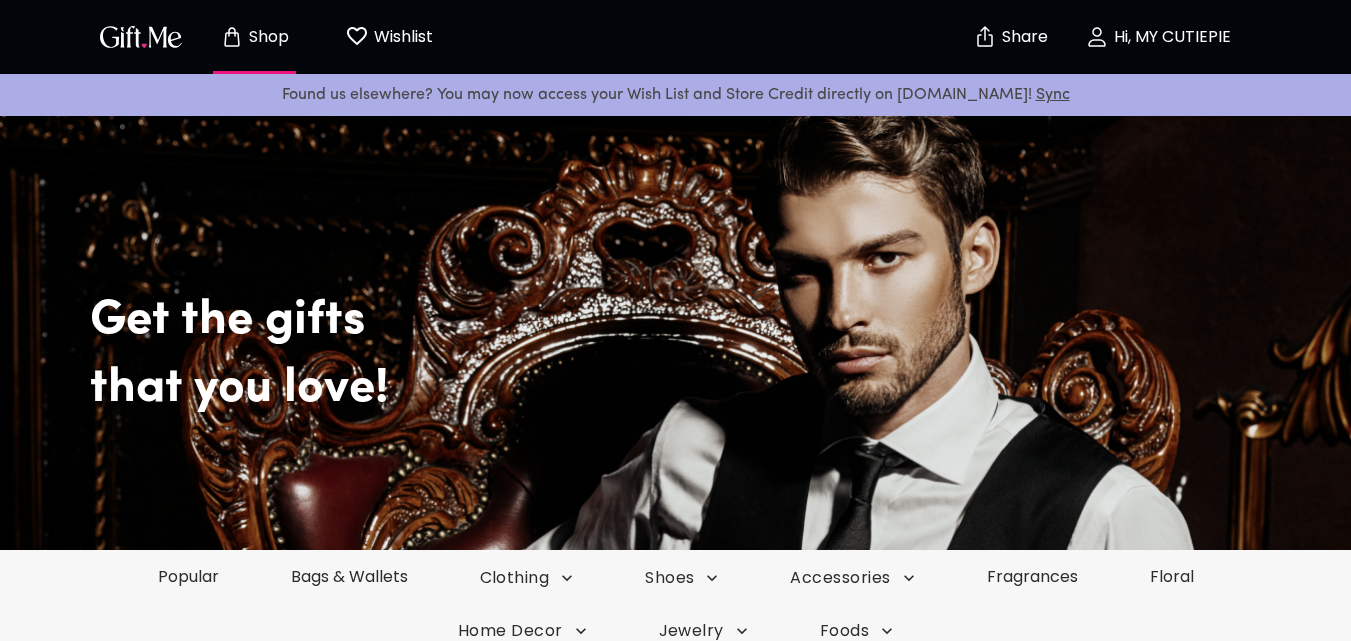 click at bounding box center (141, 36) 